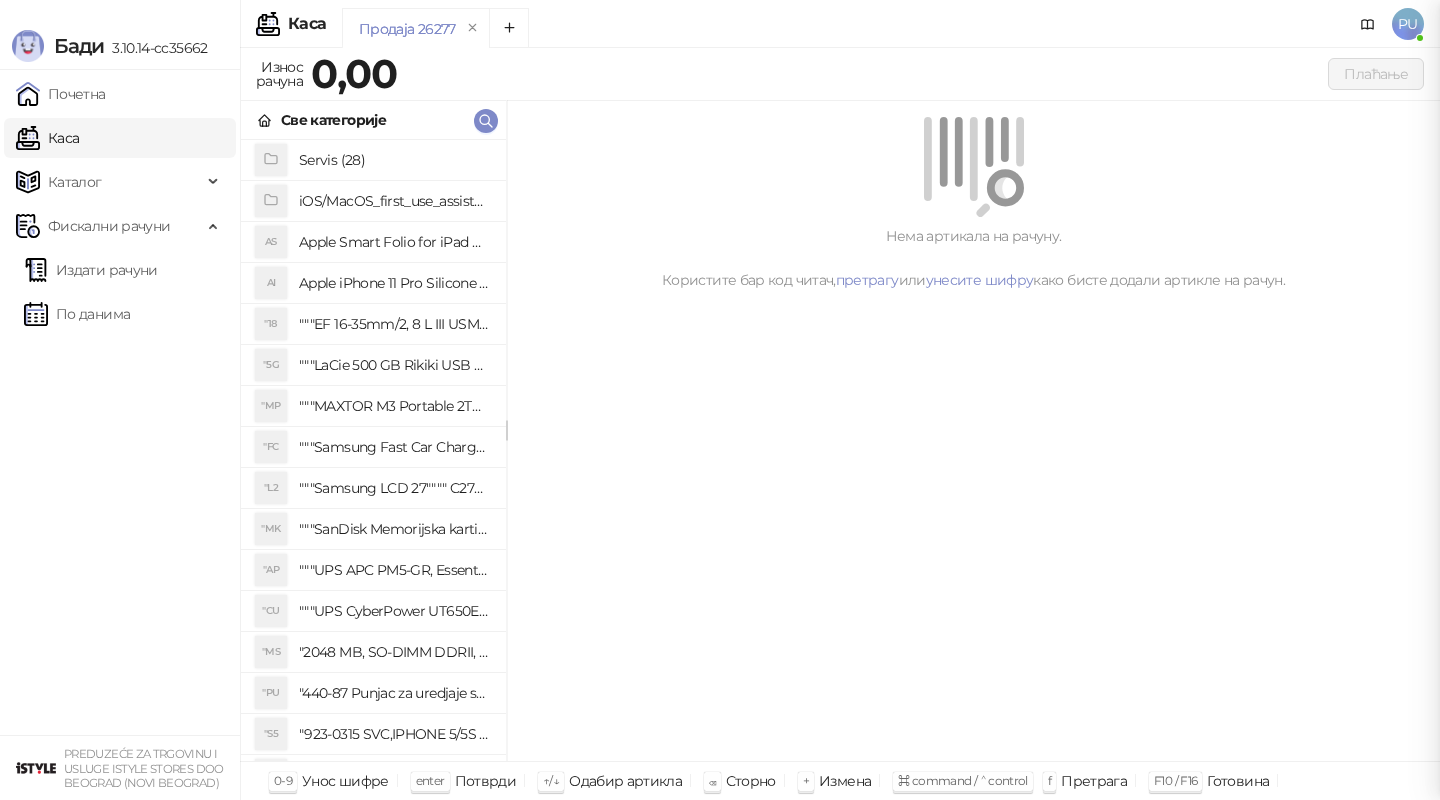 scroll, scrollTop: 0, scrollLeft: 0, axis: both 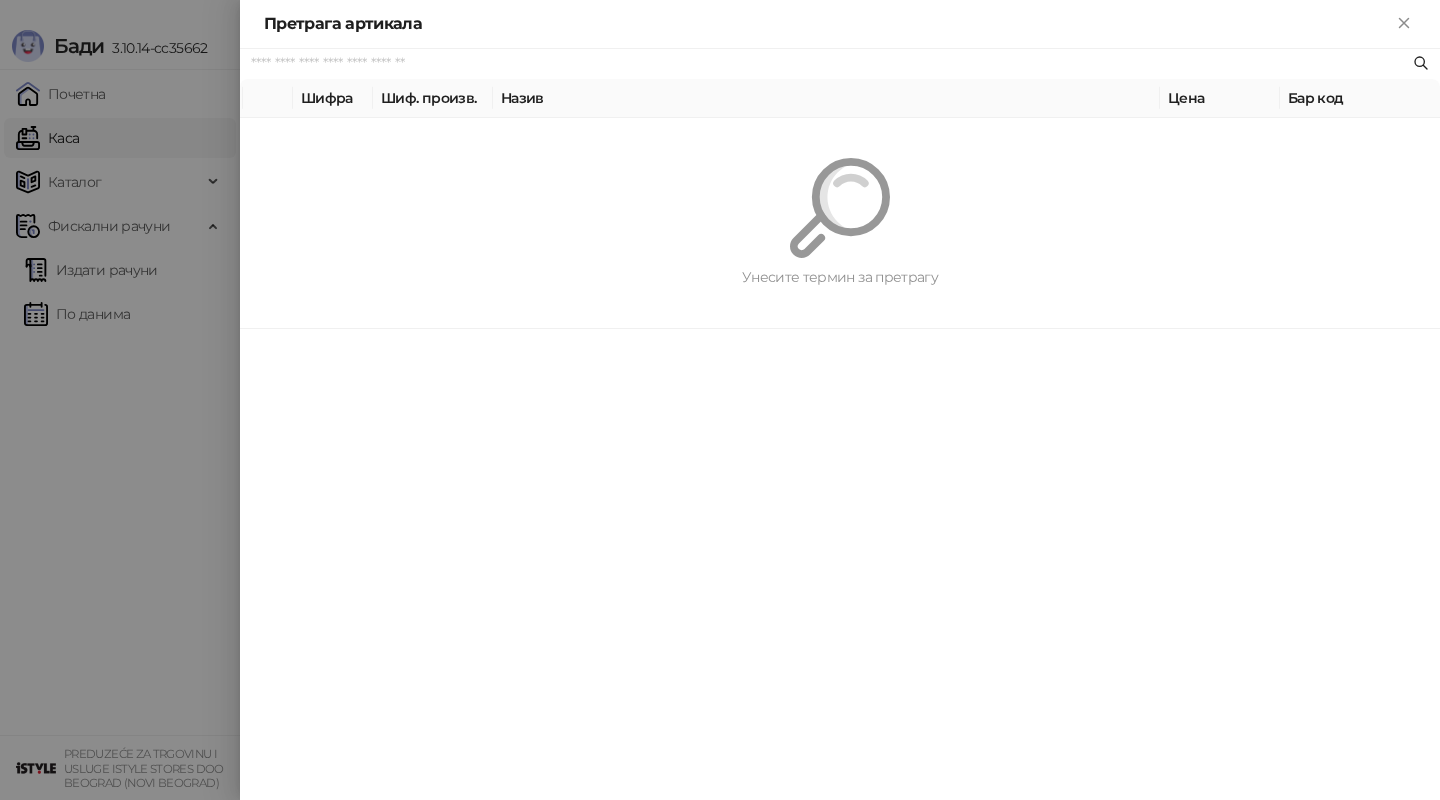 paste on "*********" 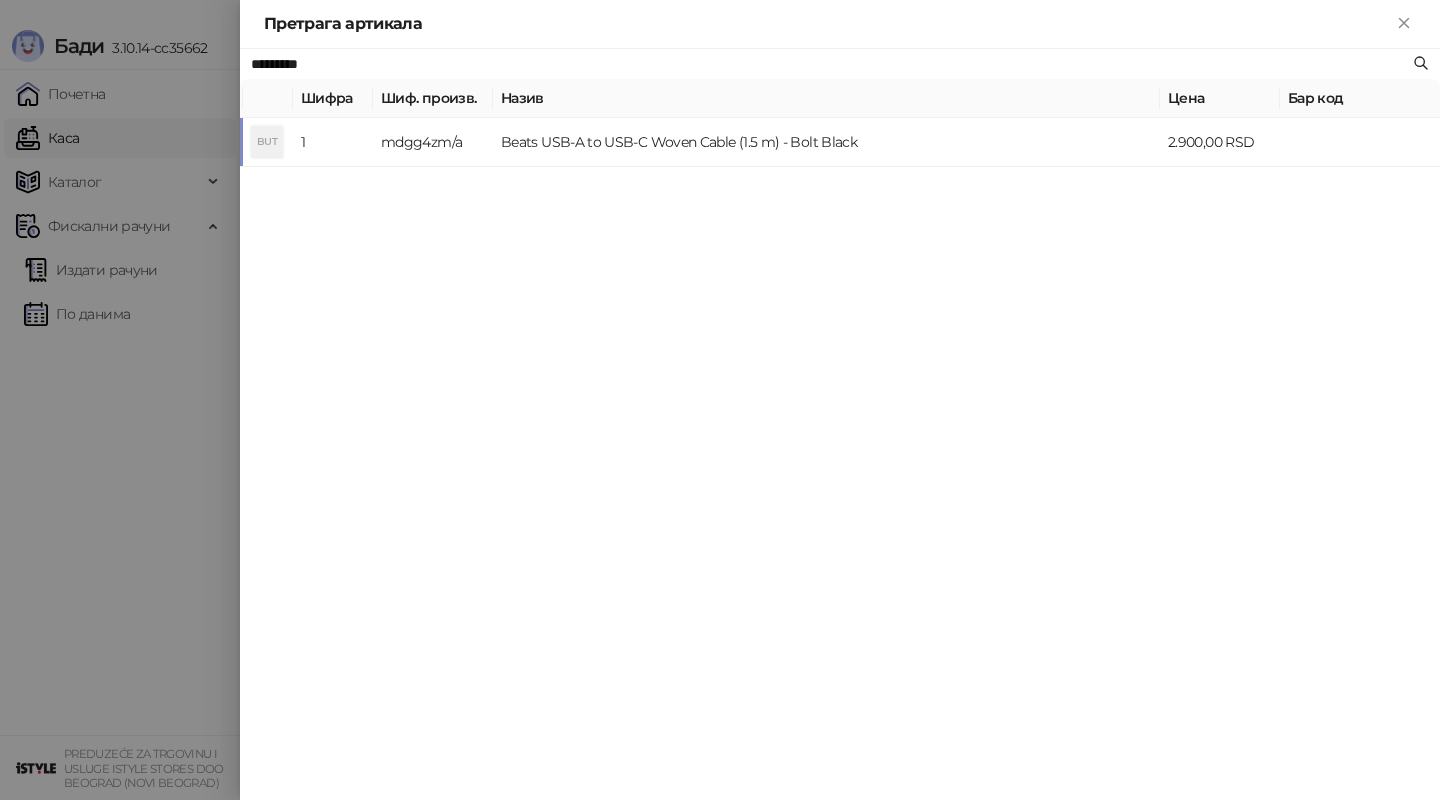 type on "*********" 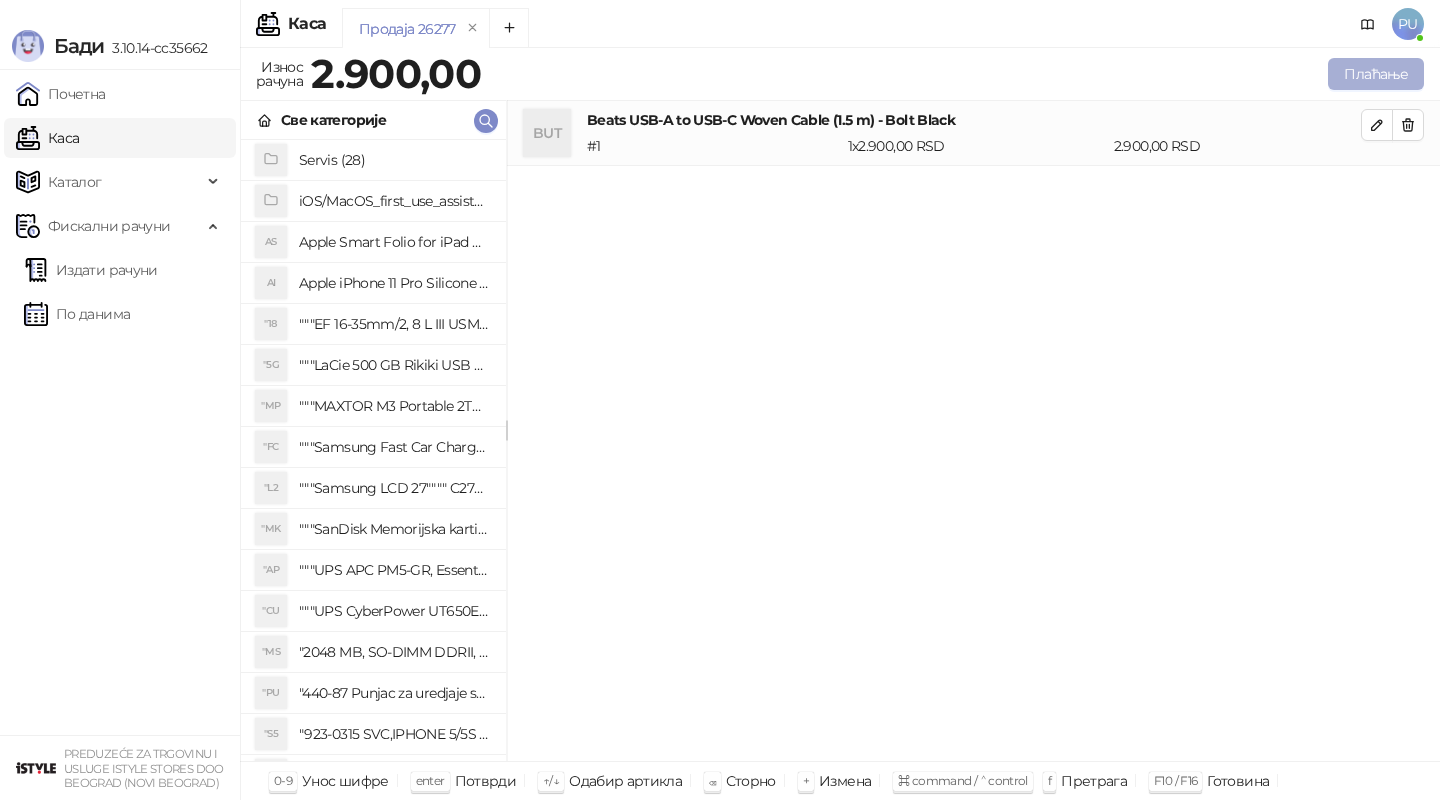 click on "Плаћање" at bounding box center (1376, 74) 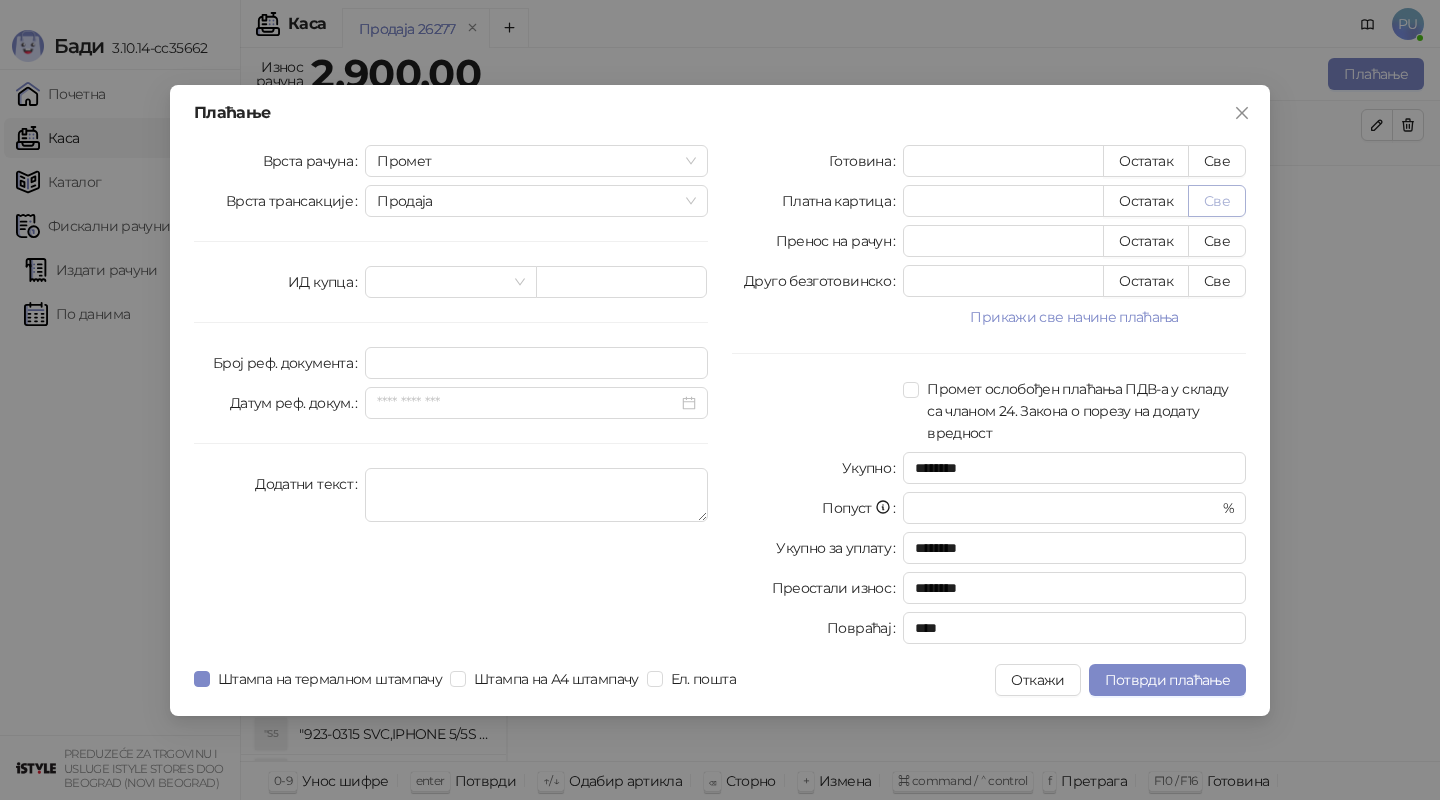 click on "Све" at bounding box center [1217, 201] 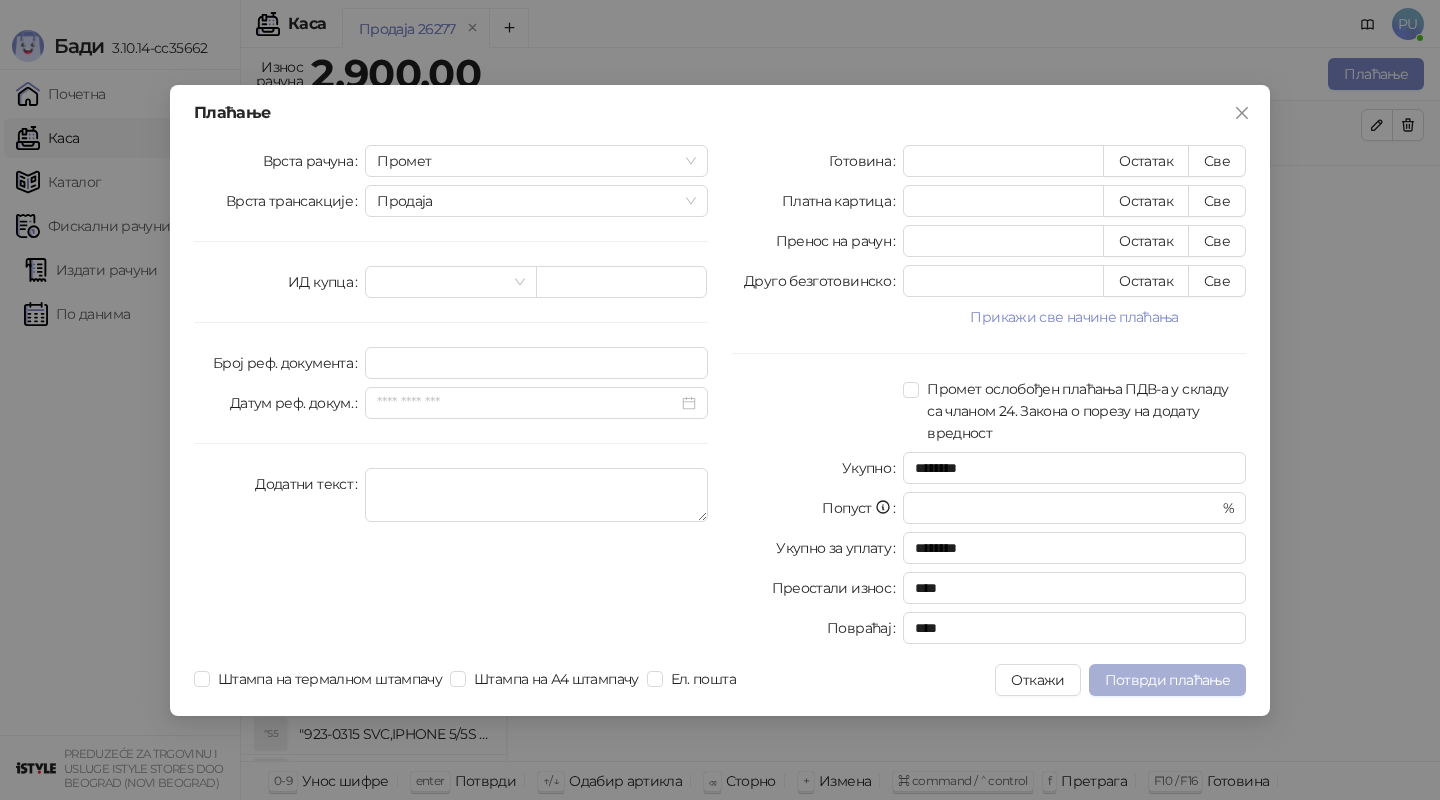 click on "Потврди плаћање" at bounding box center (1167, 680) 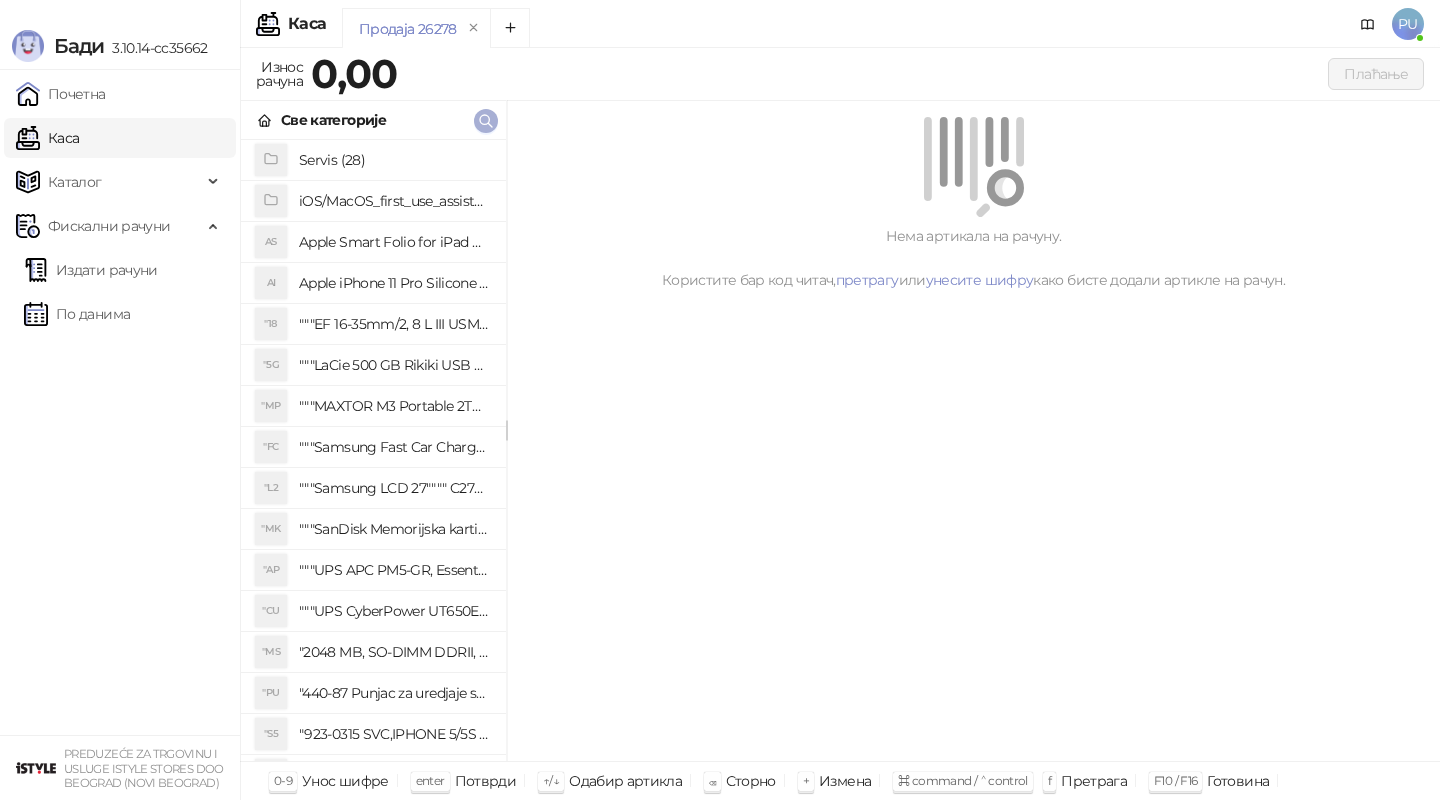 click 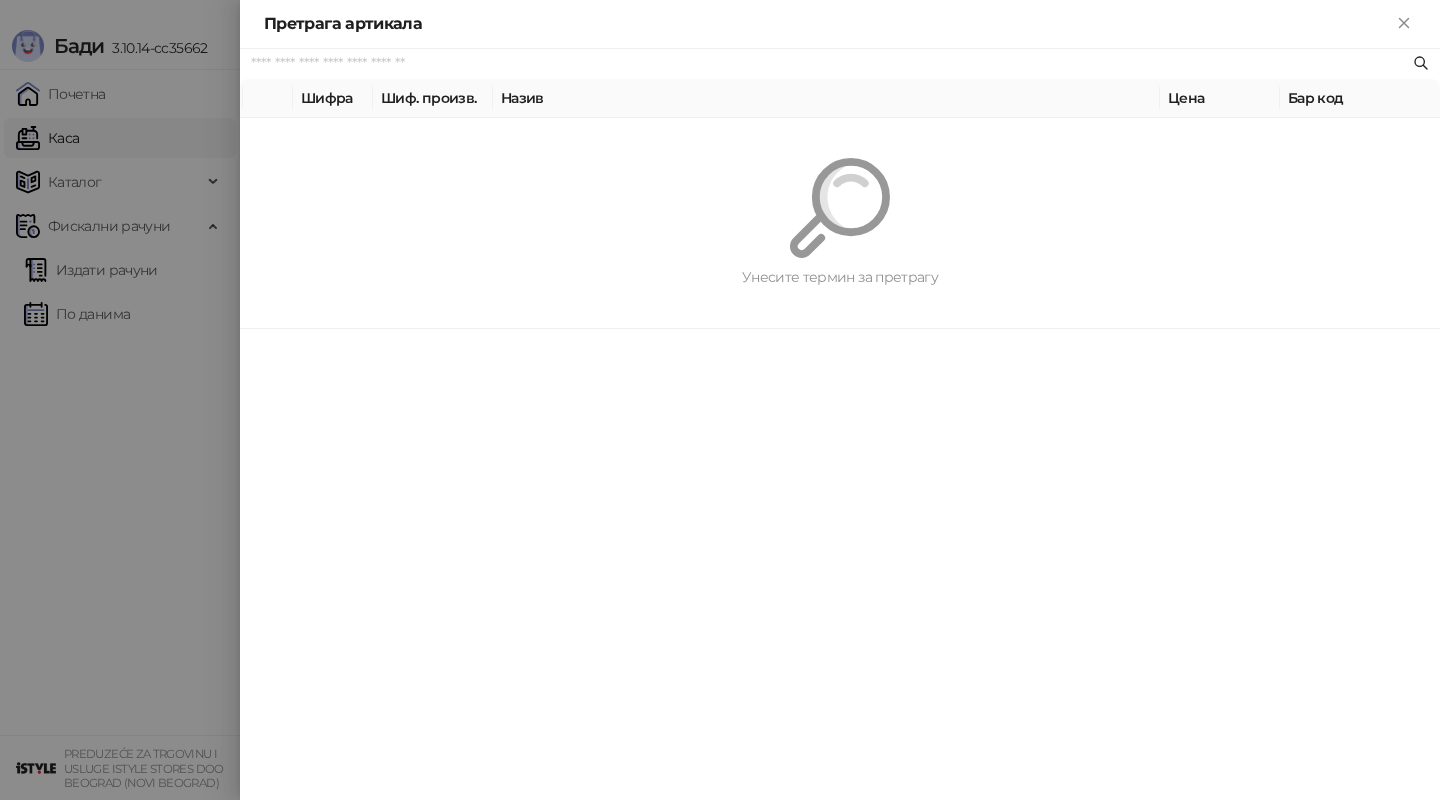 paste on "*********" 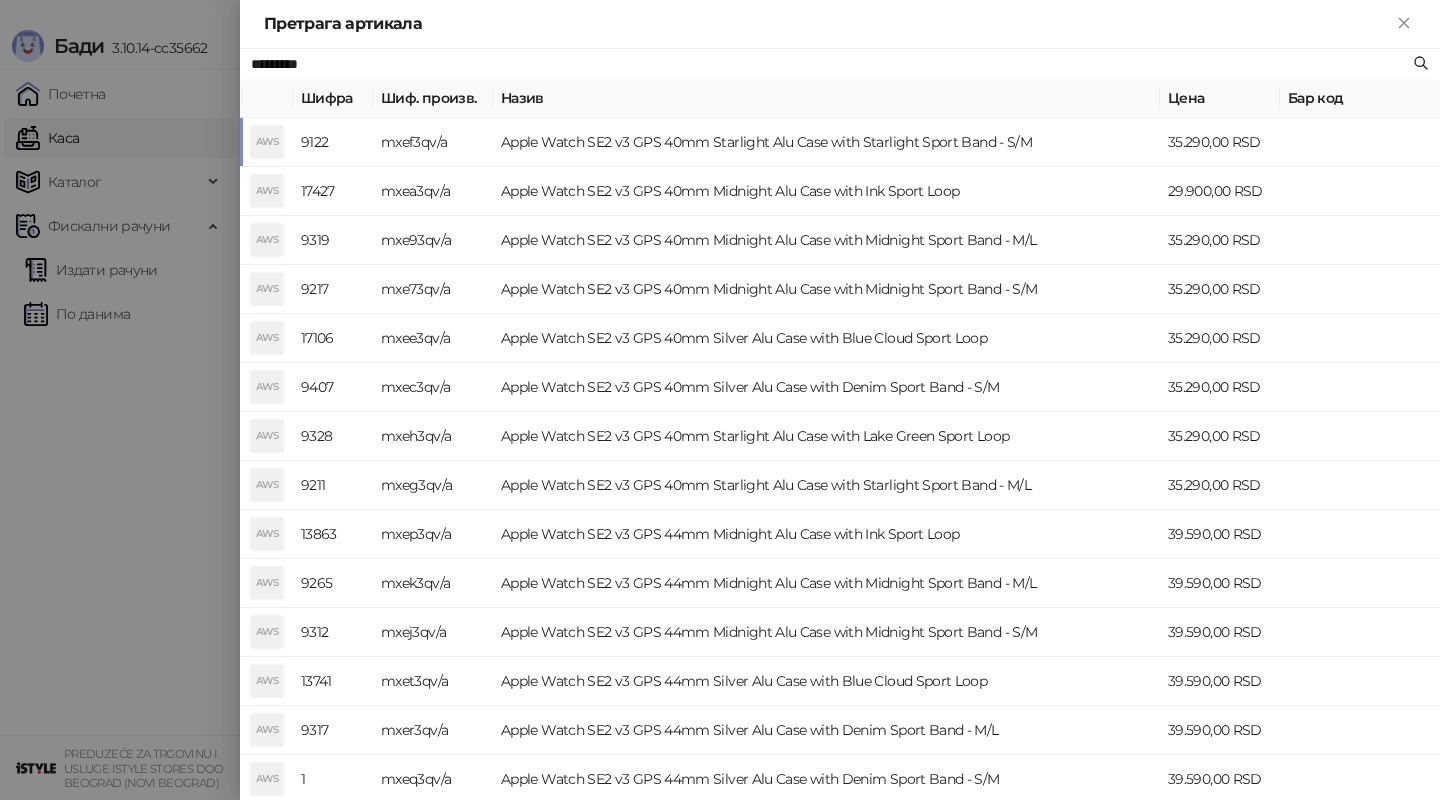 type on "*********" 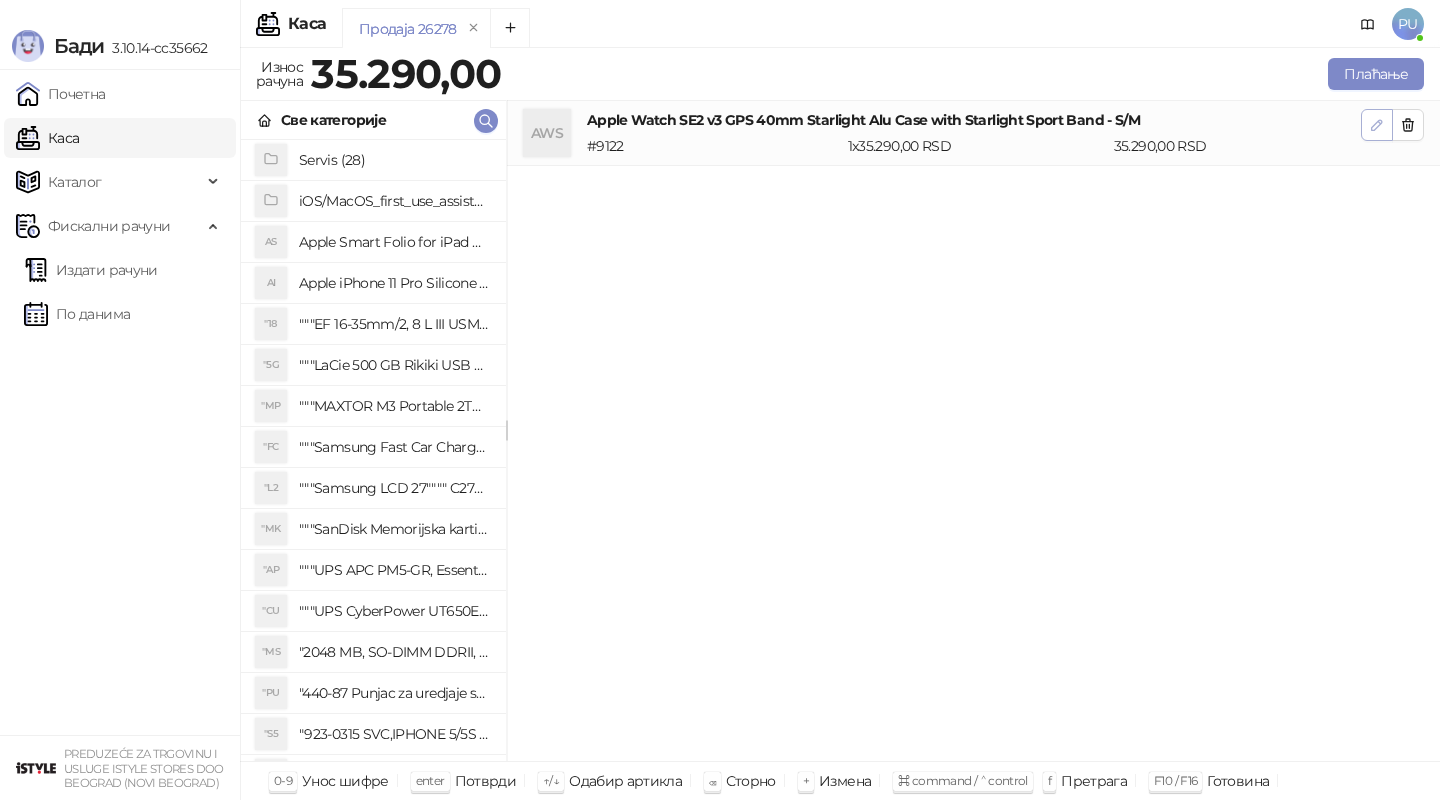 click at bounding box center (1377, 125) 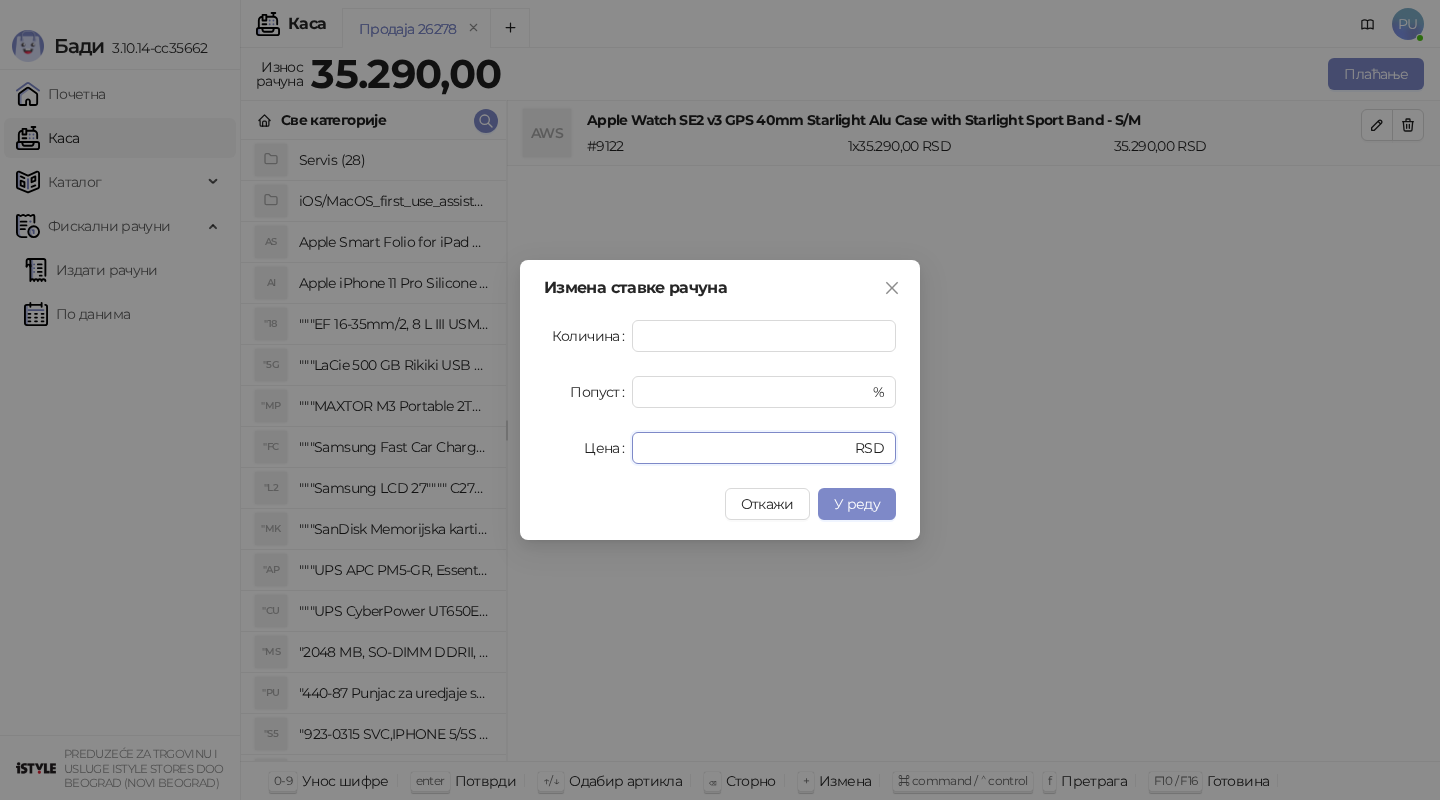 drag, startPoint x: 708, startPoint y: 451, endPoint x: 395, endPoint y: 374, distance: 322.33212 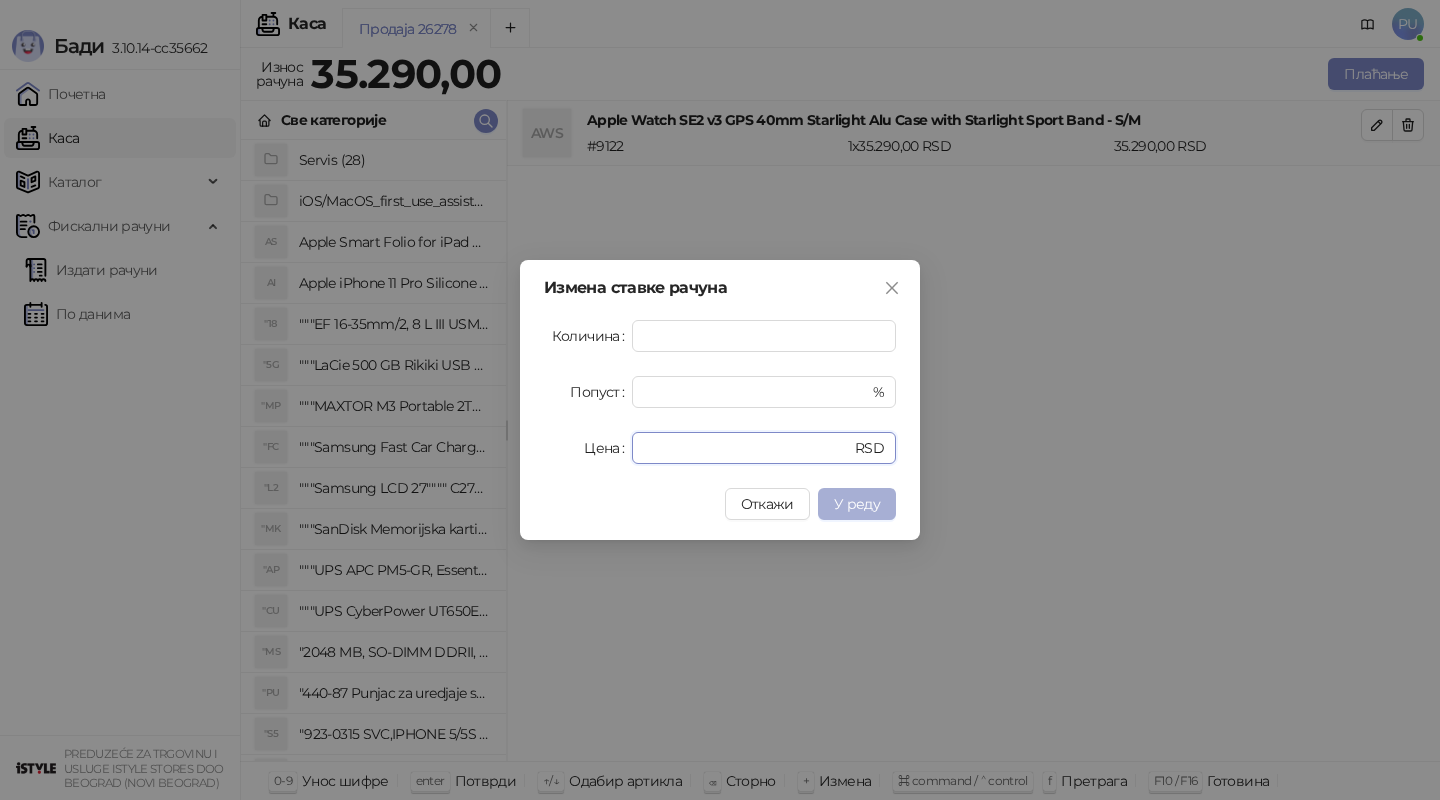 type on "*****" 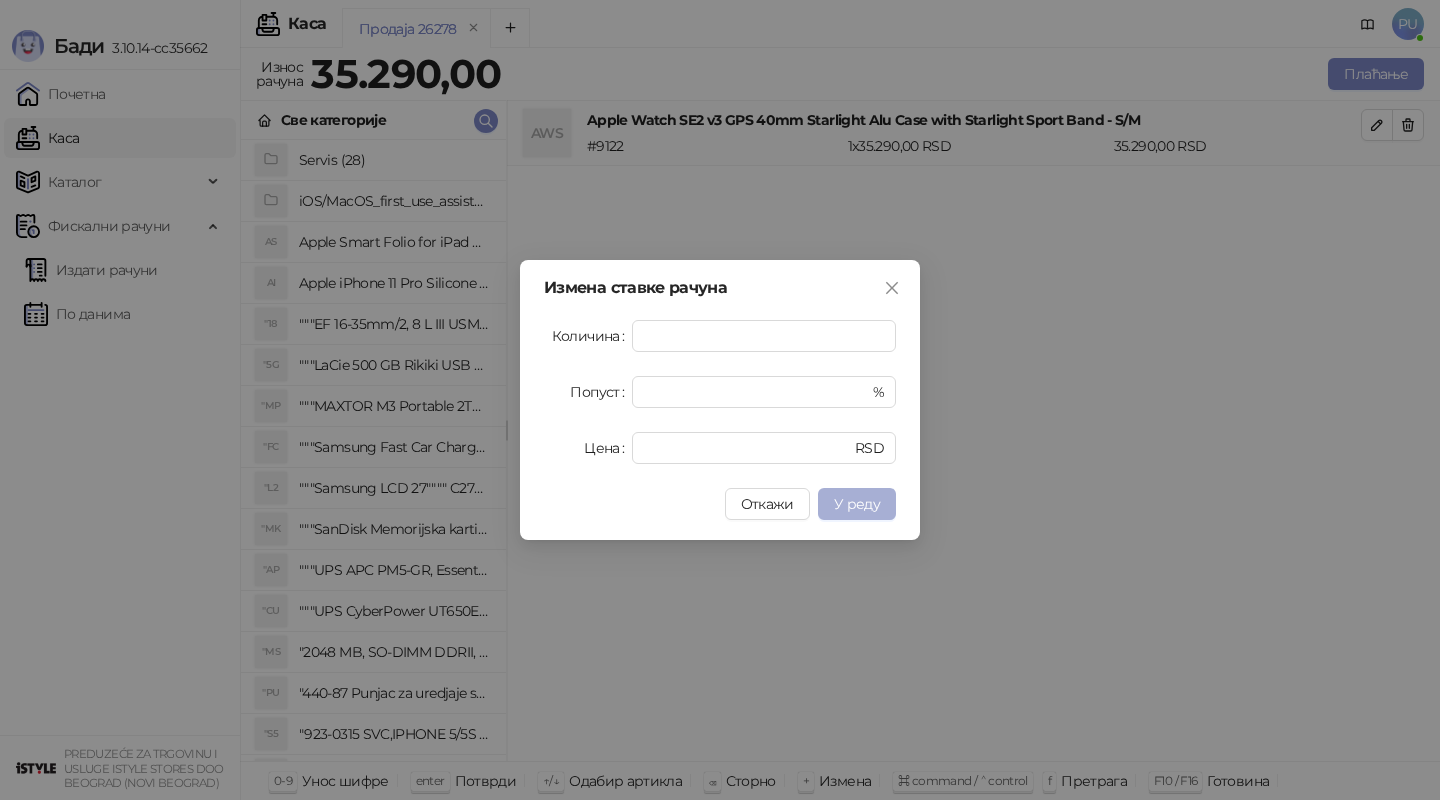 click on "У реду" at bounding box center (857, 504) 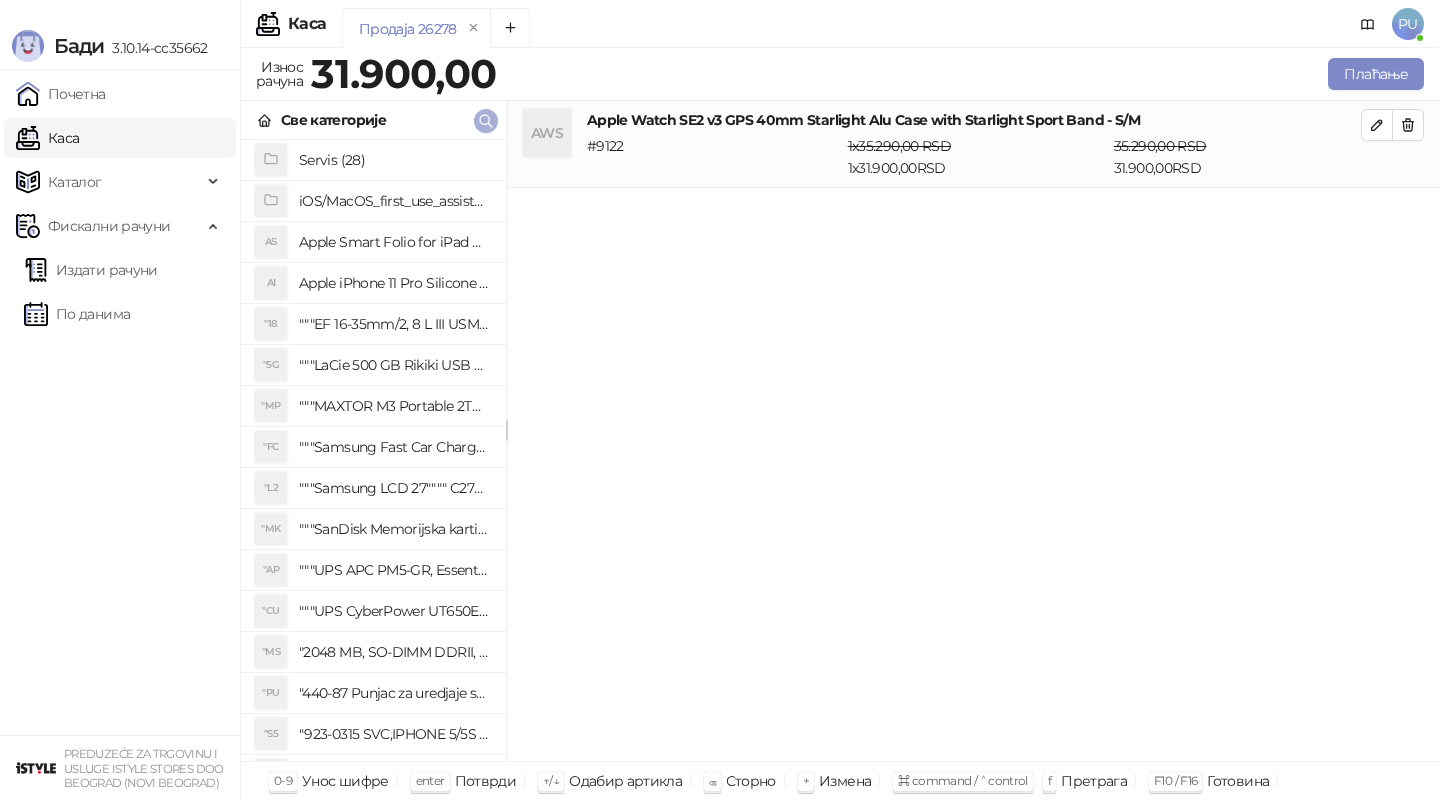 click 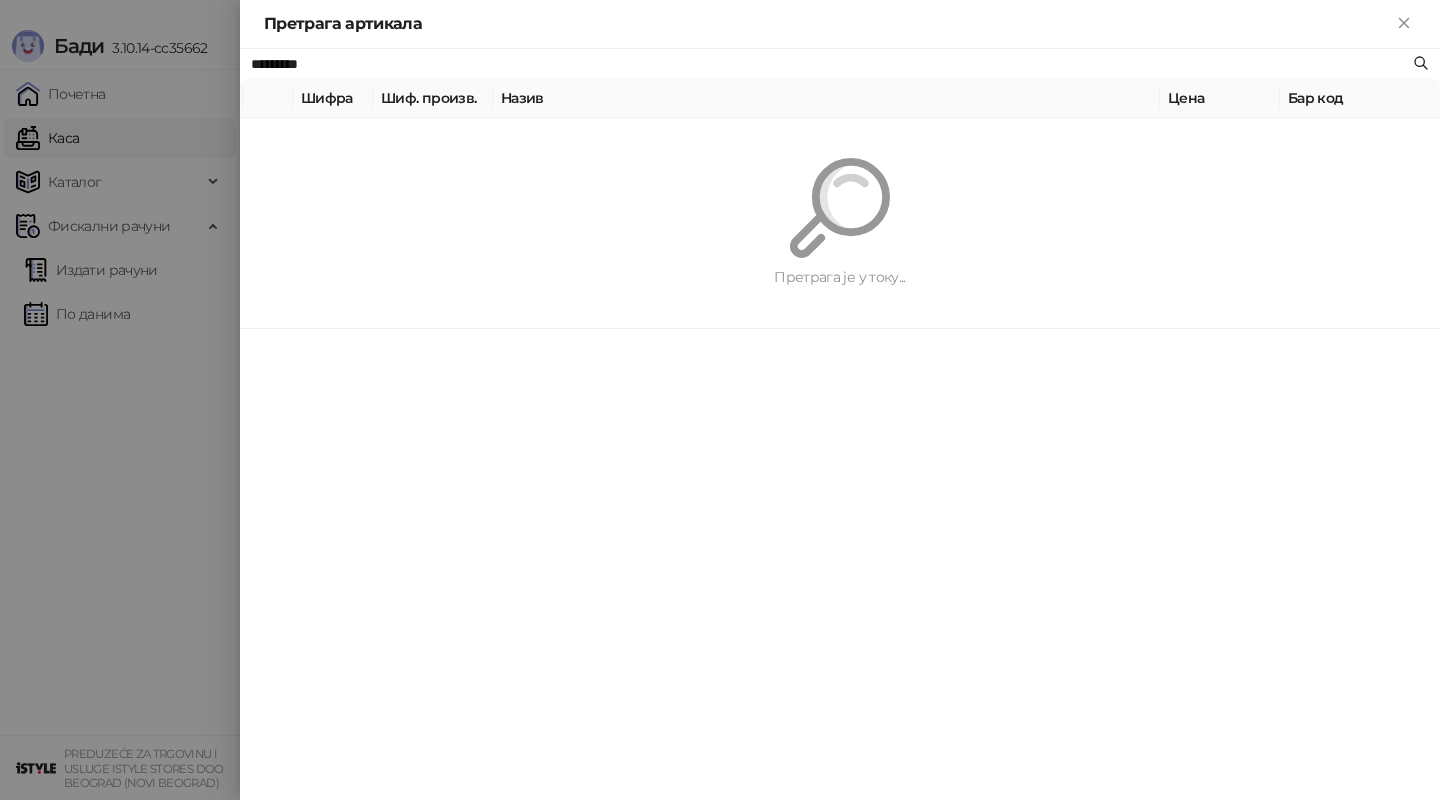 paste on "**********" 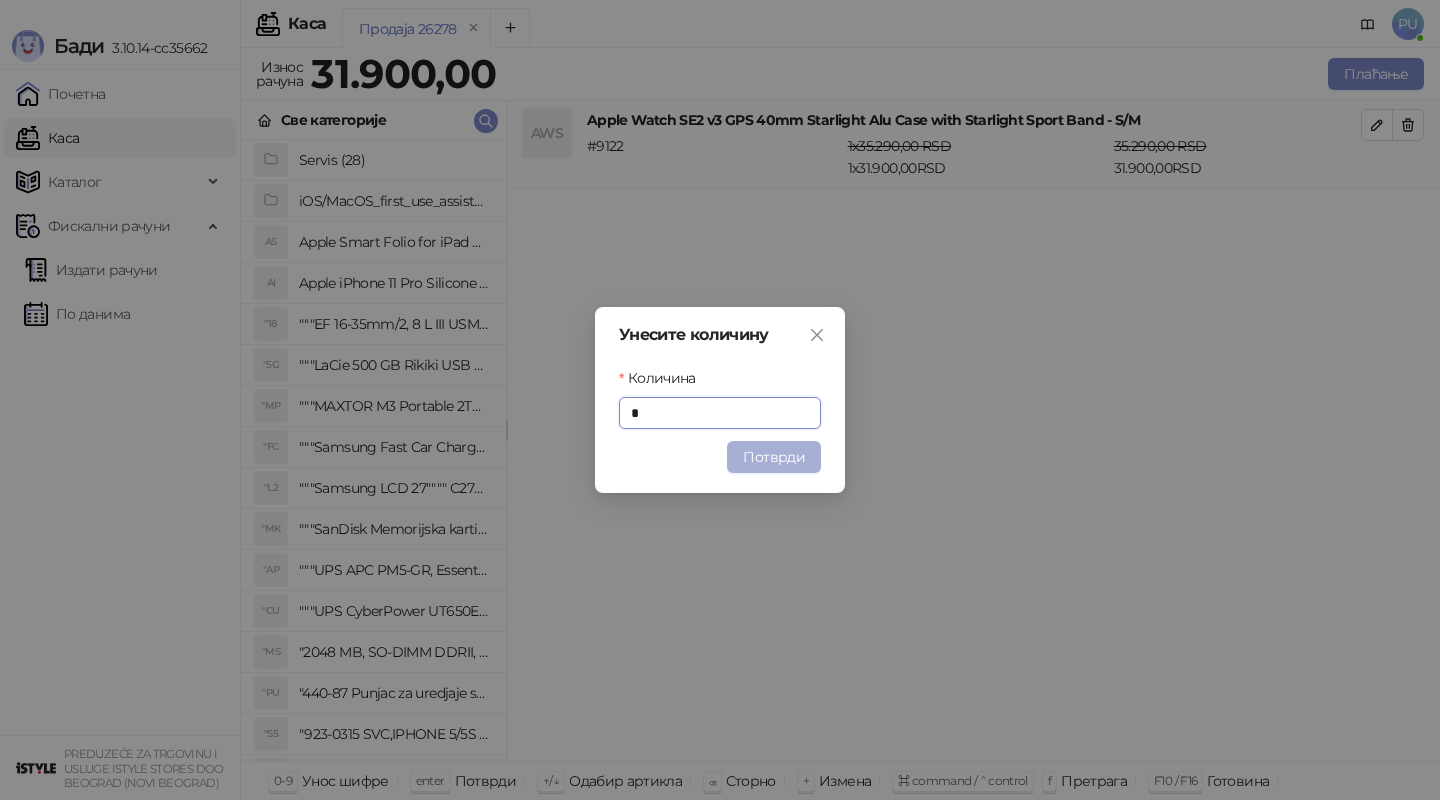 click on "Потврди" at bounding box center [774, 457] 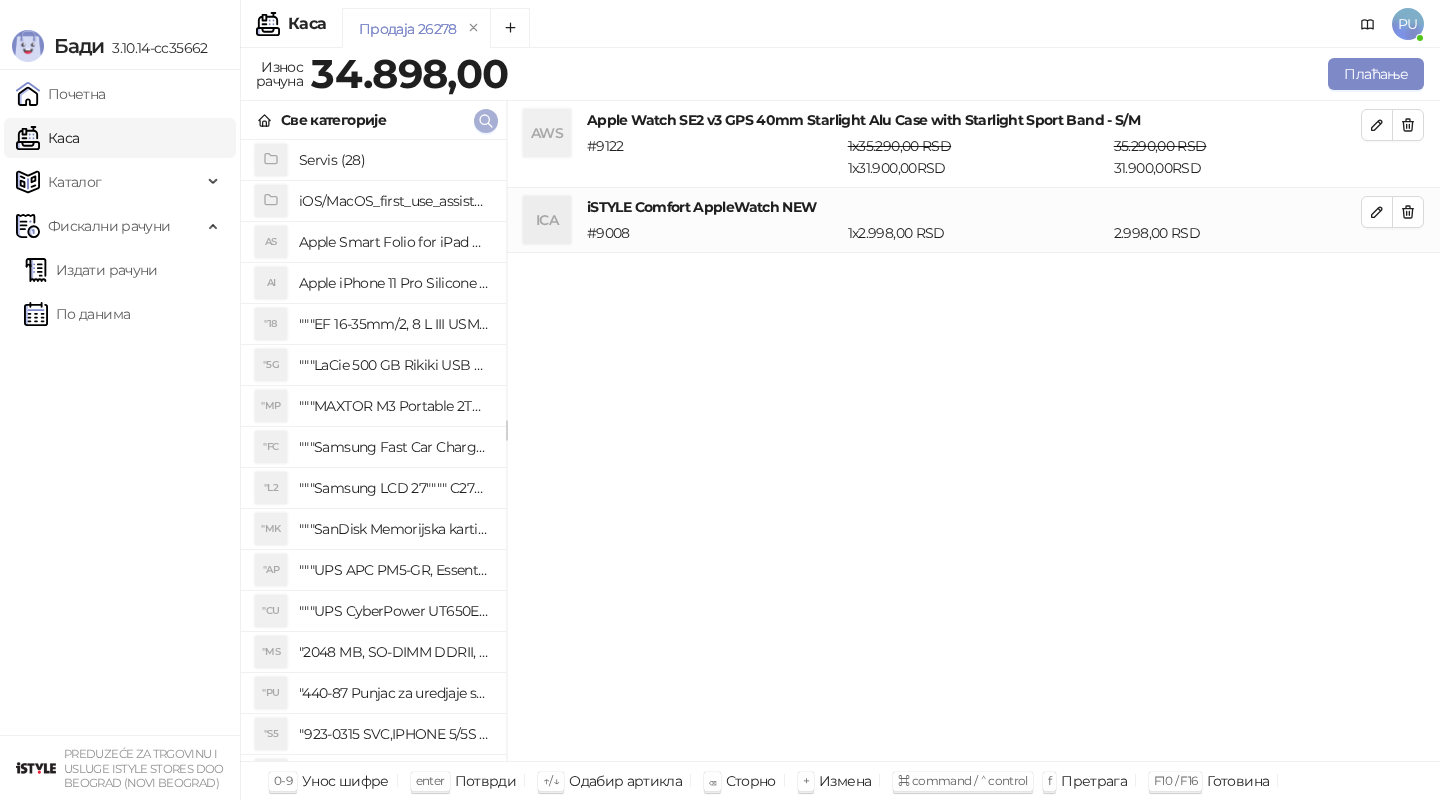 click 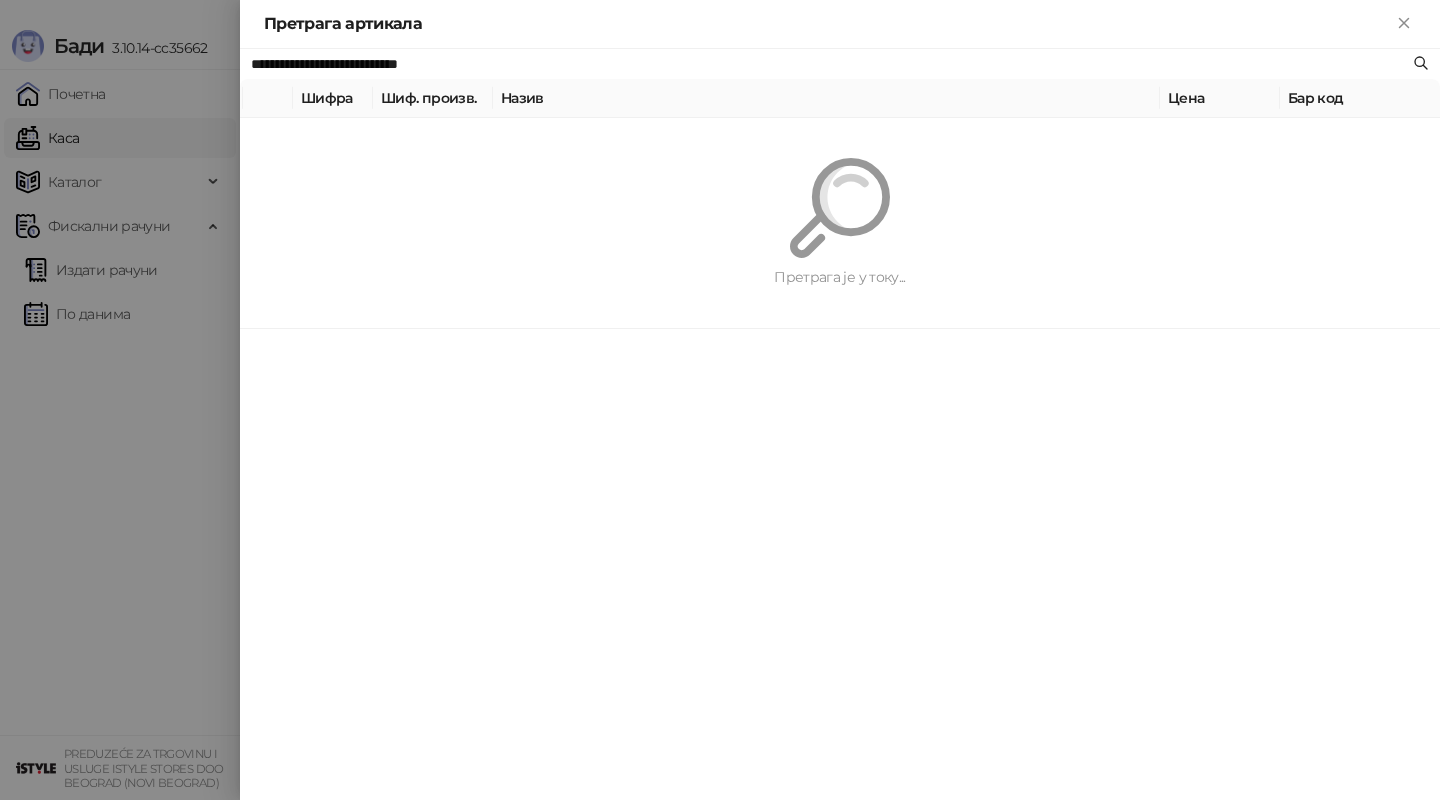 paste 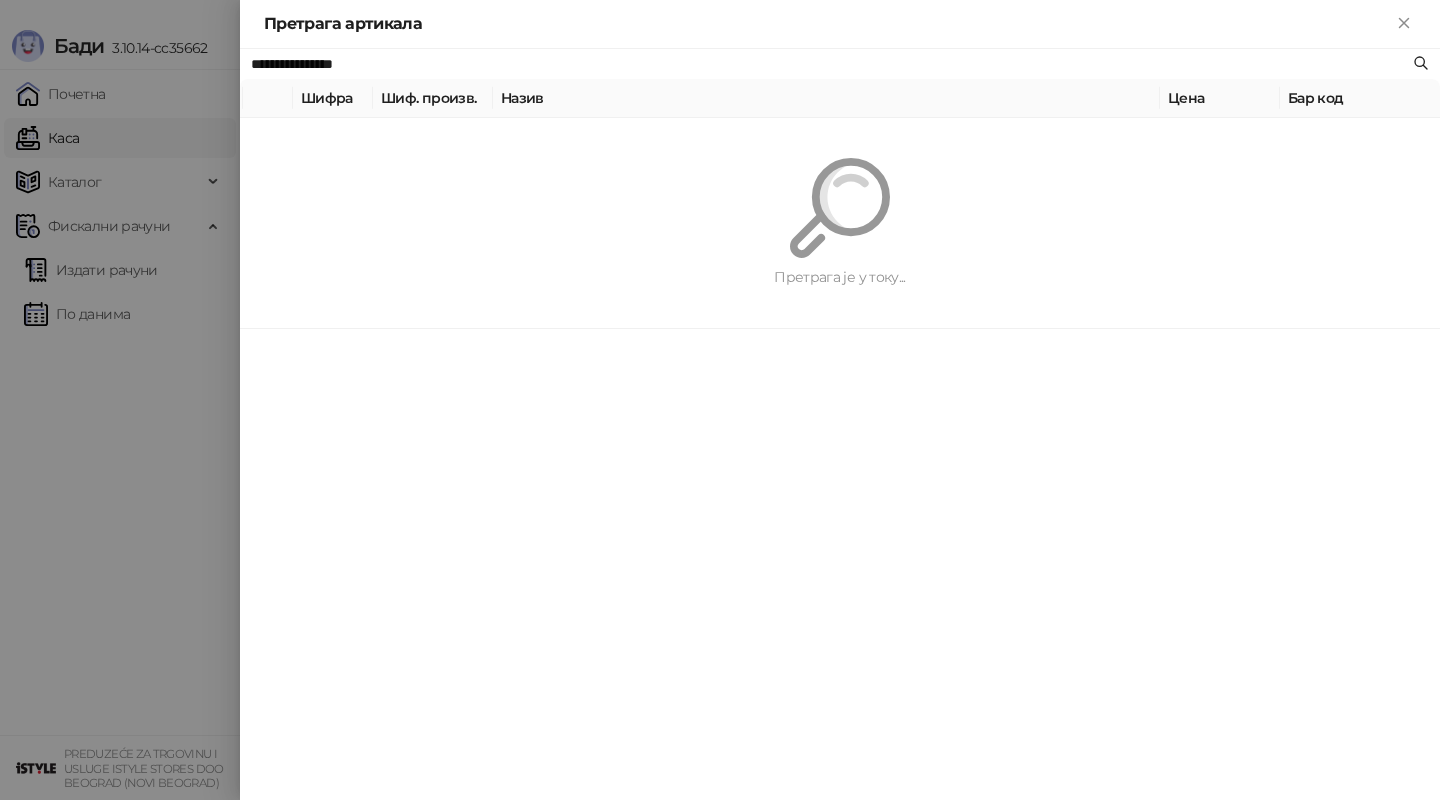 type on "**********" 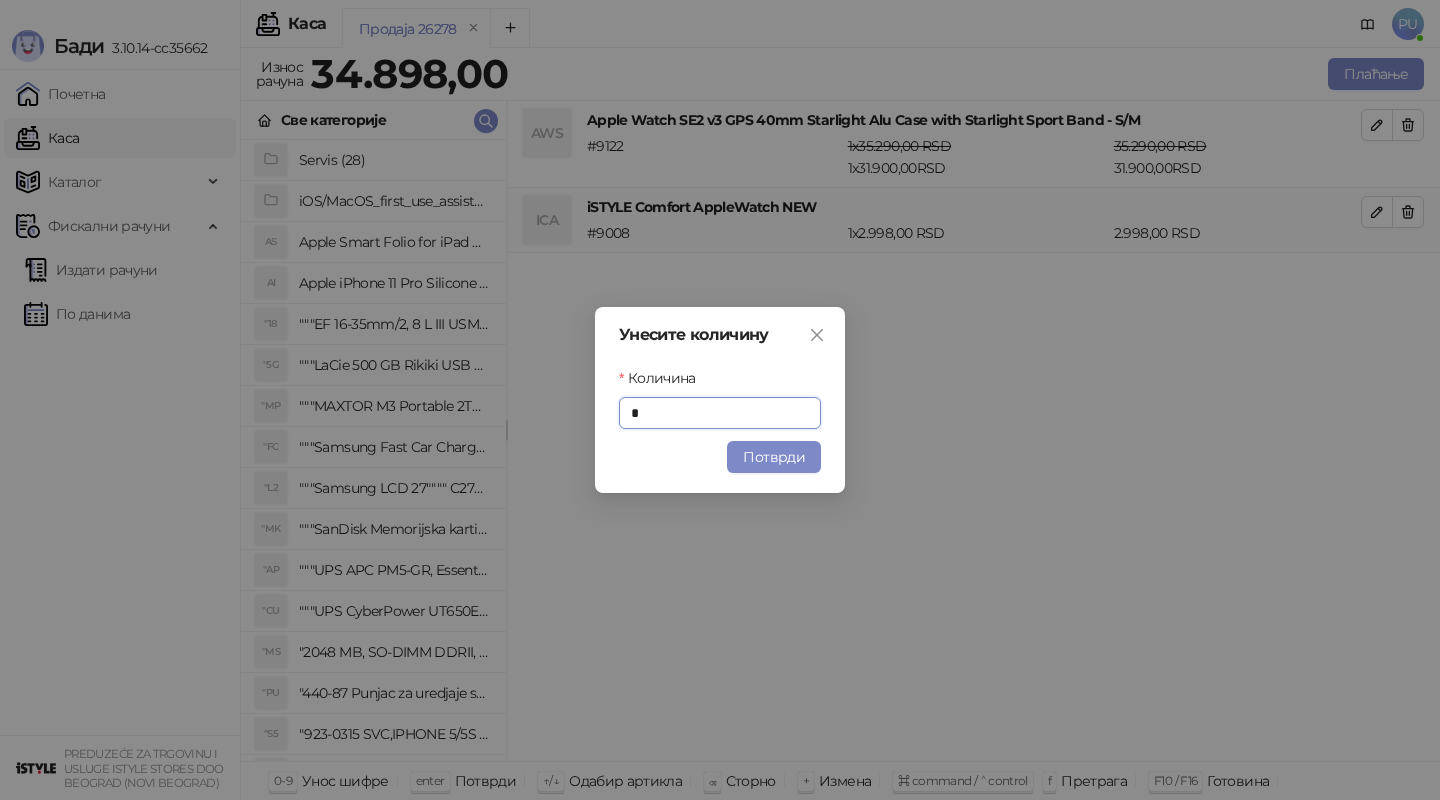 drag, startPoint x: 483, startPoint y: 115, endPoint x: 1025, endPoint y: 483, distance: 655.1244 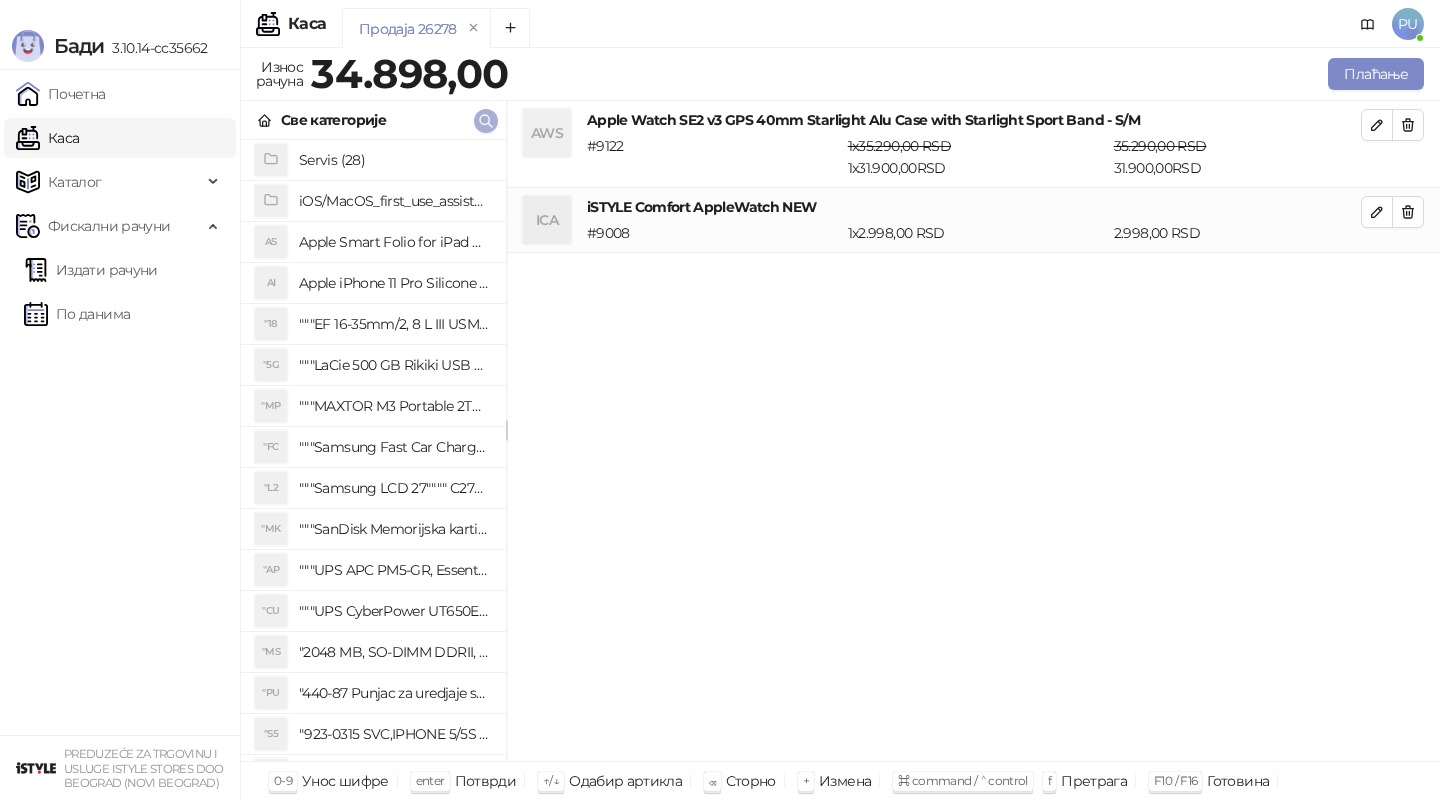 click 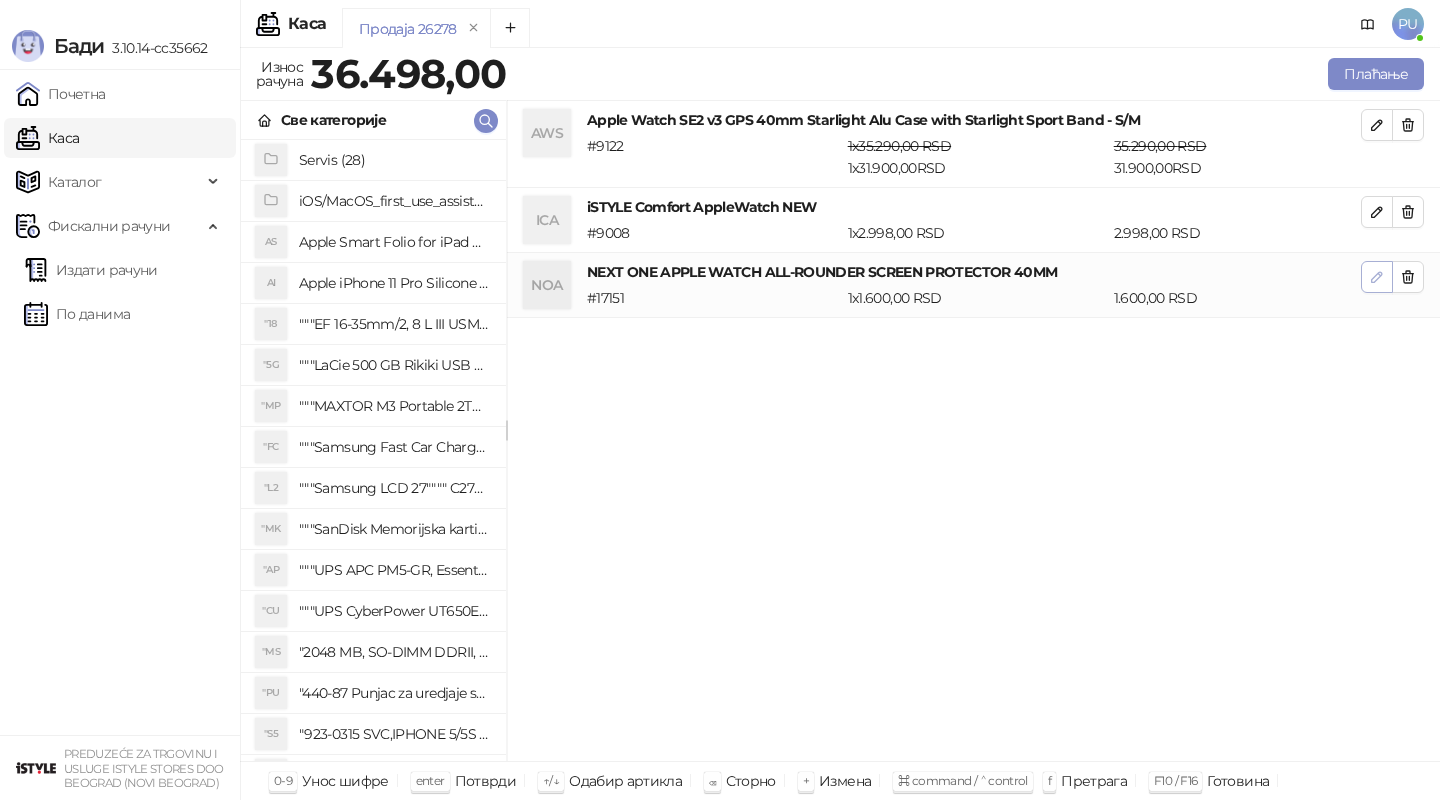 click 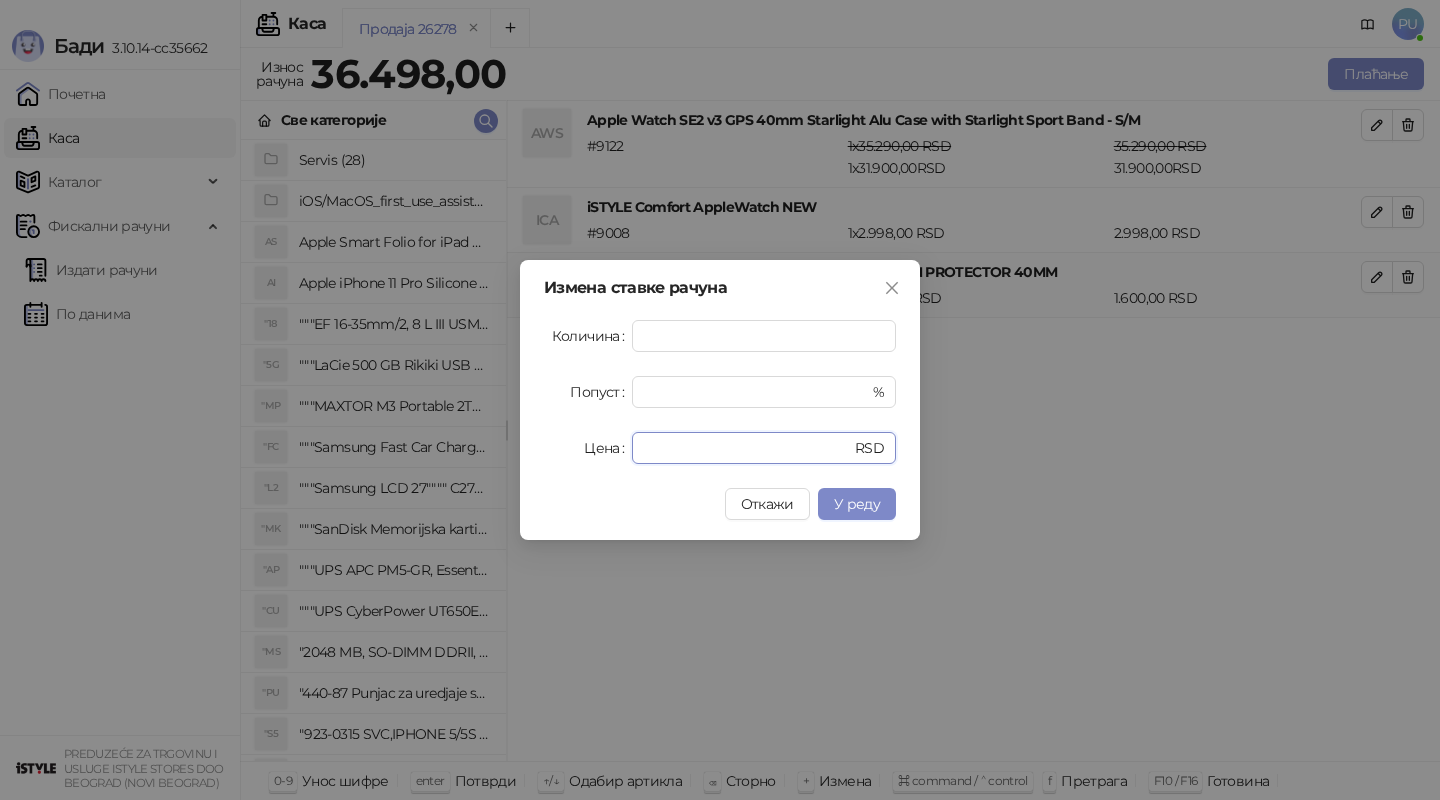 drag, startPoint x: 686, startPoint y: 456, endPoint x: 539, endPoint y: 406, distance: 155.27074 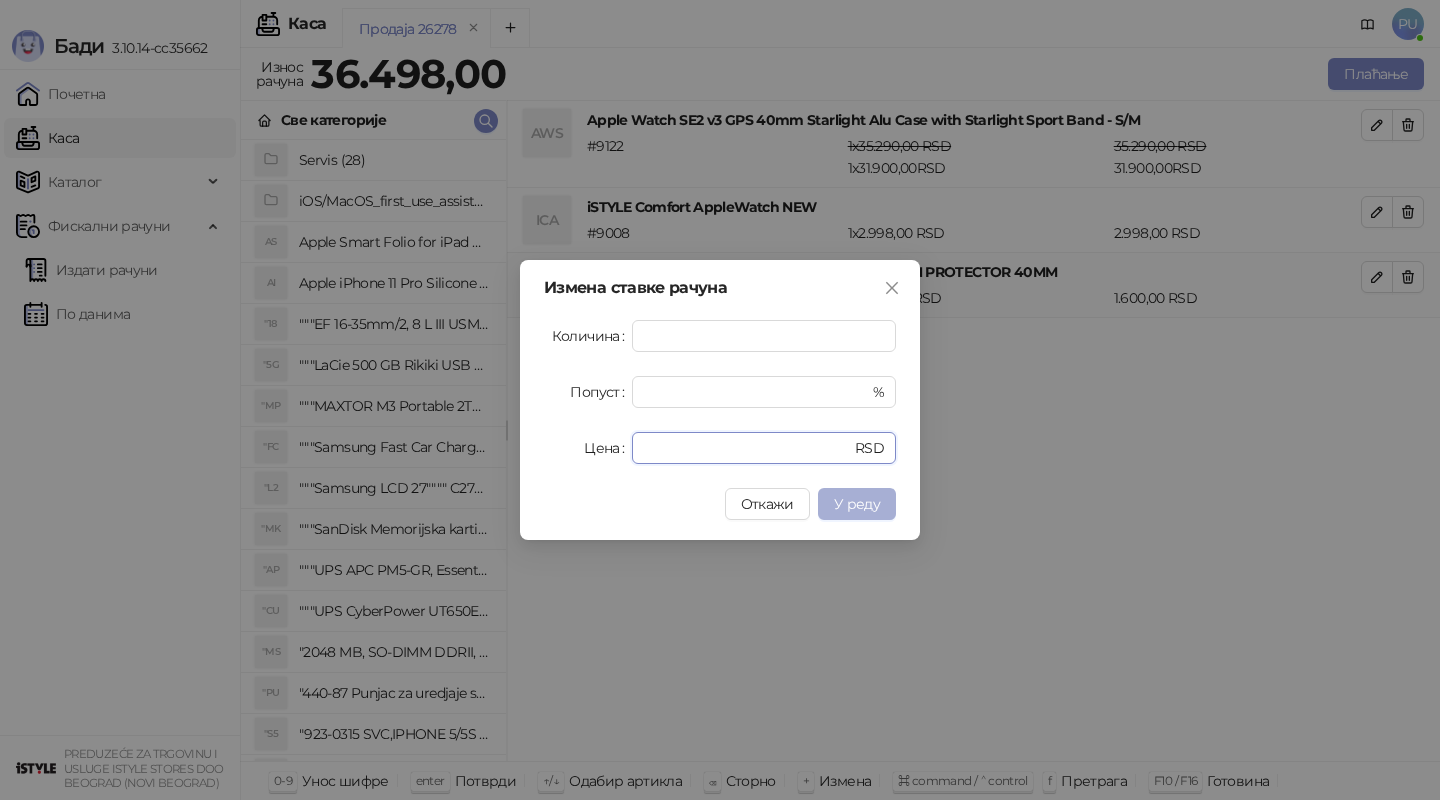 type on "*" 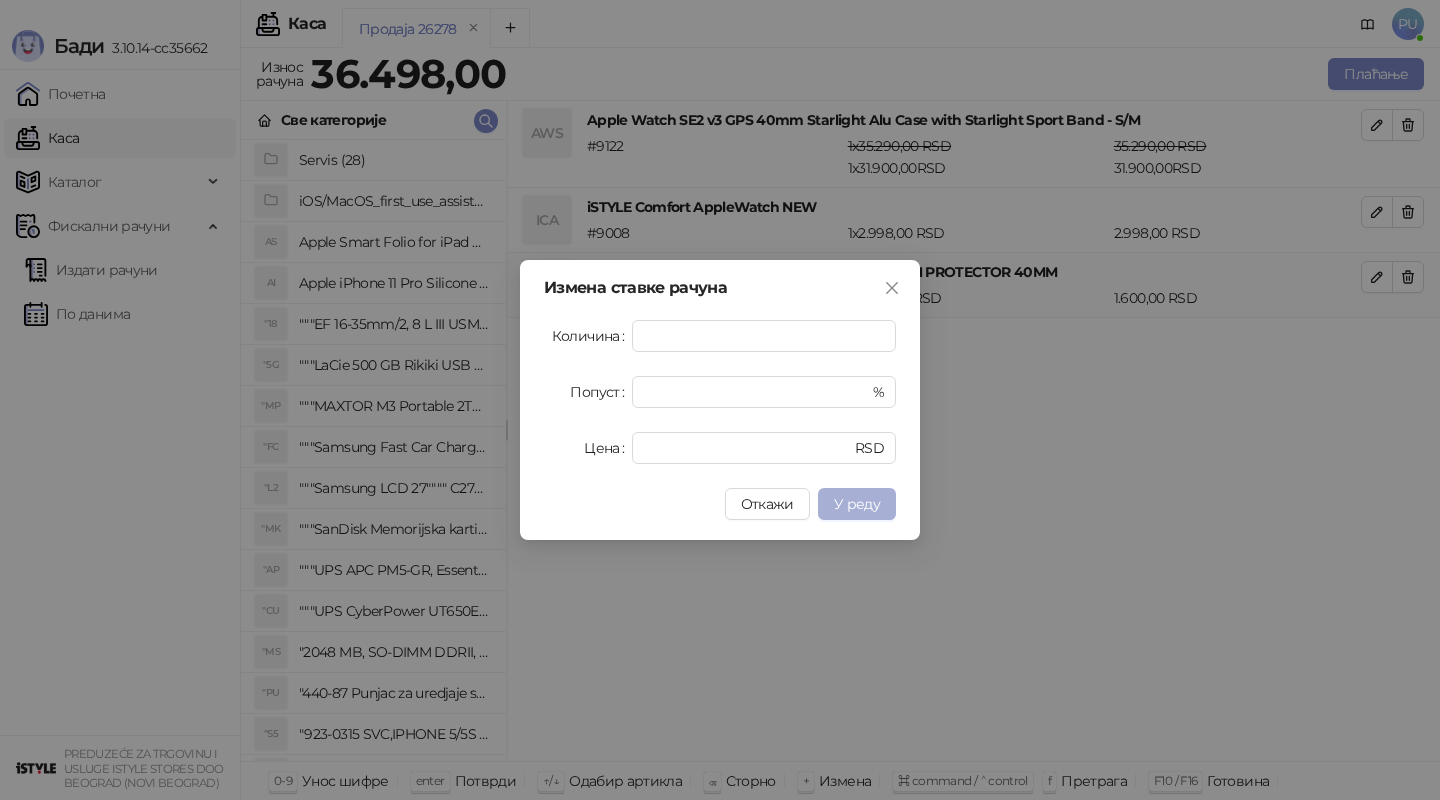 click on "У реду" at bounding box center [857, 504] 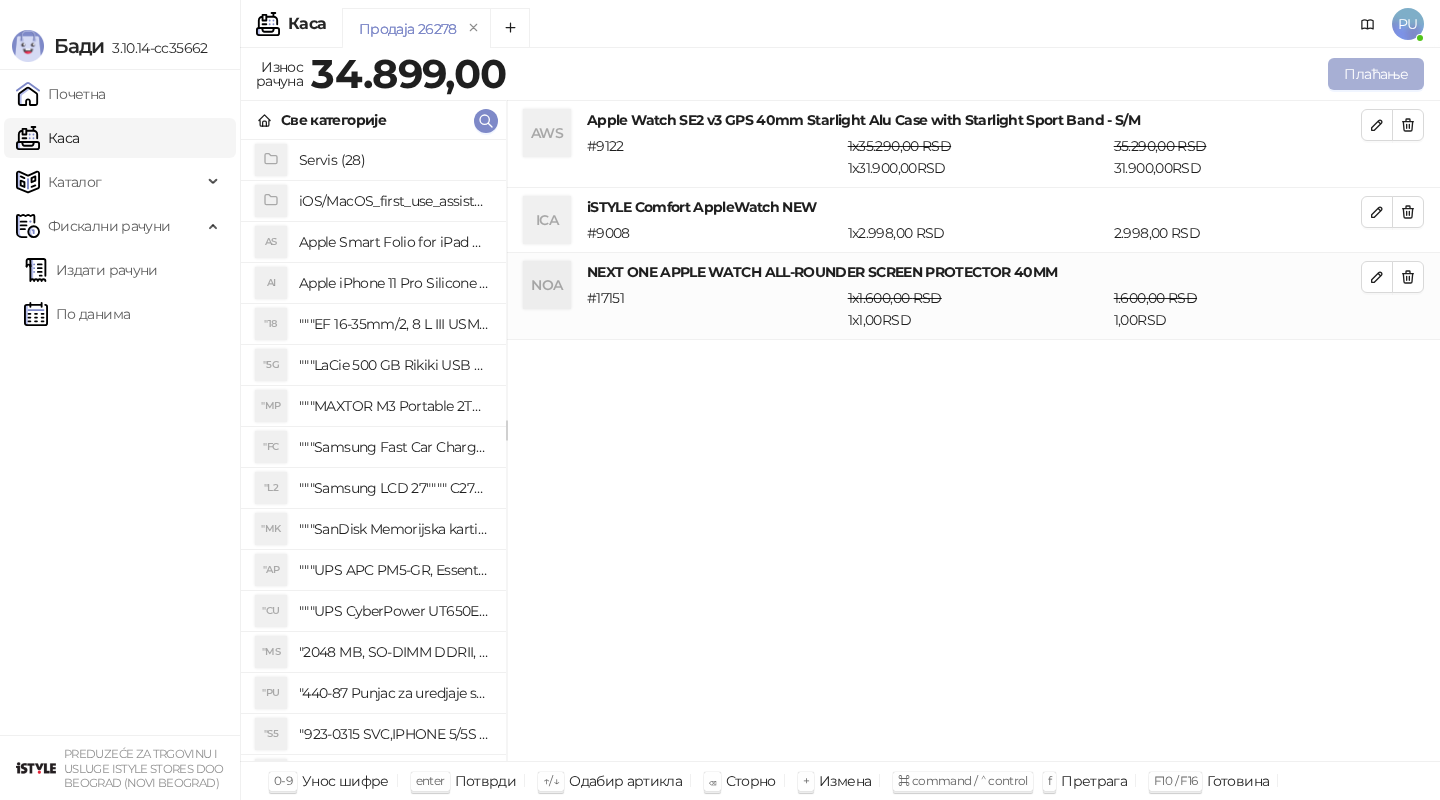 click on "Плаћање" at bounding box center [1376, 74] 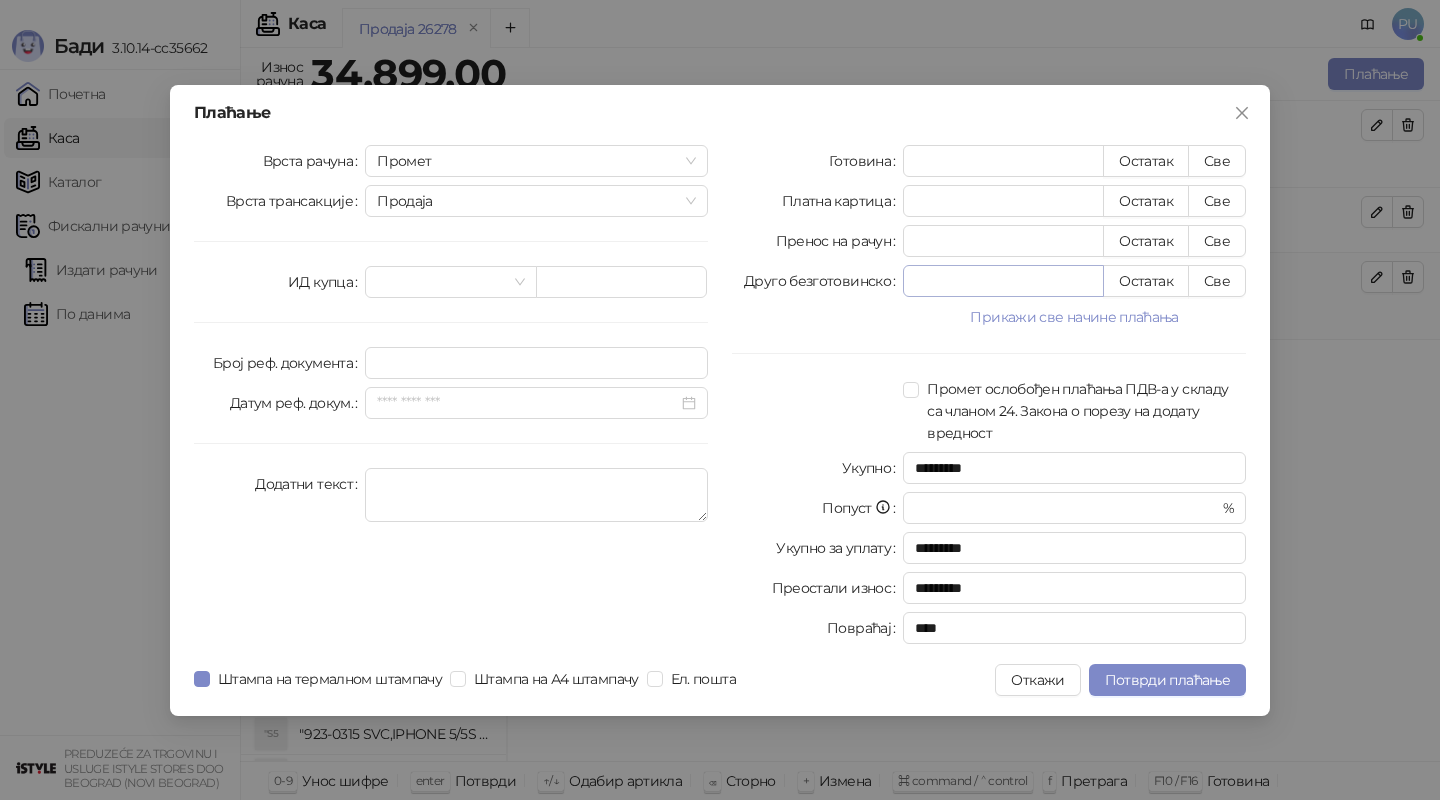type on "*" 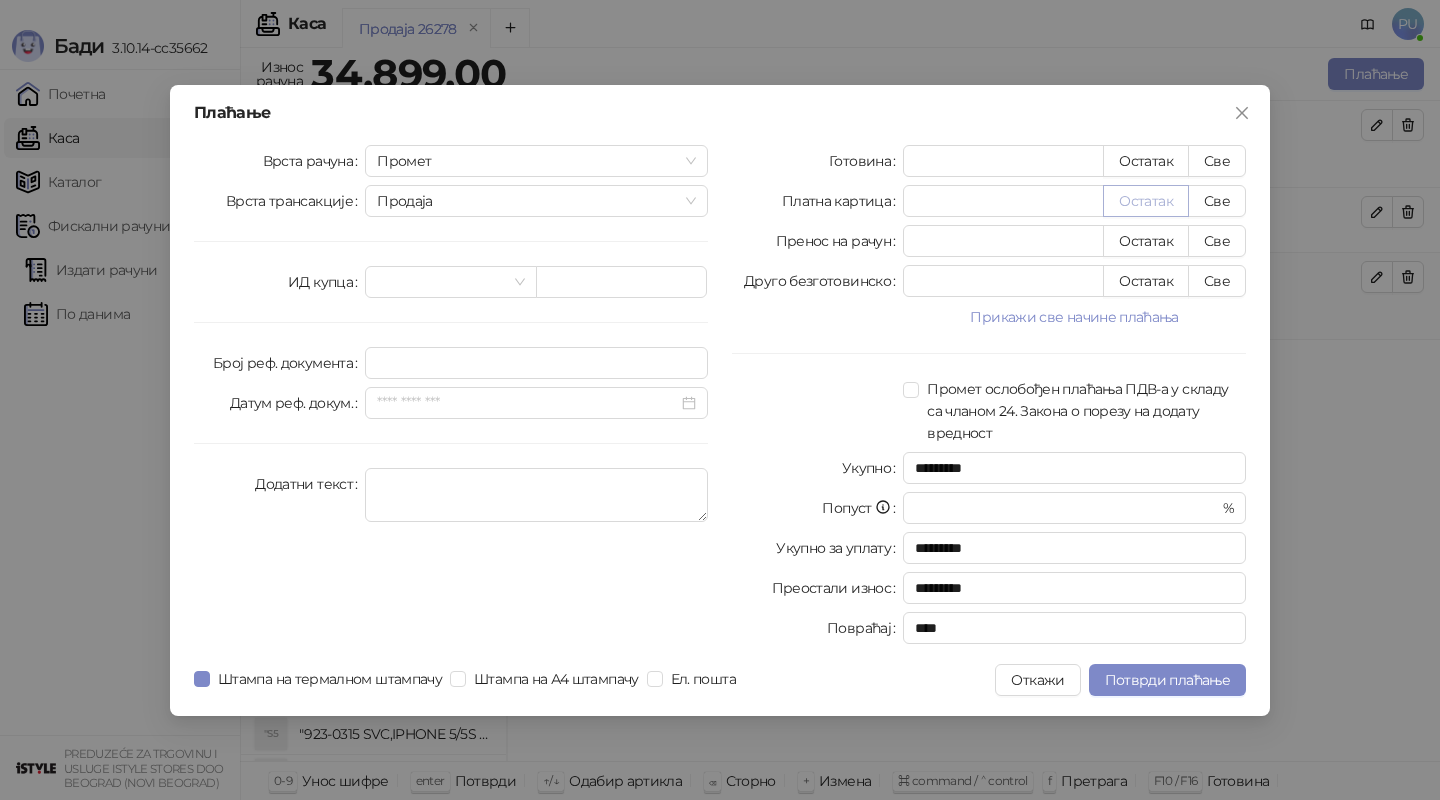 type on "*****" 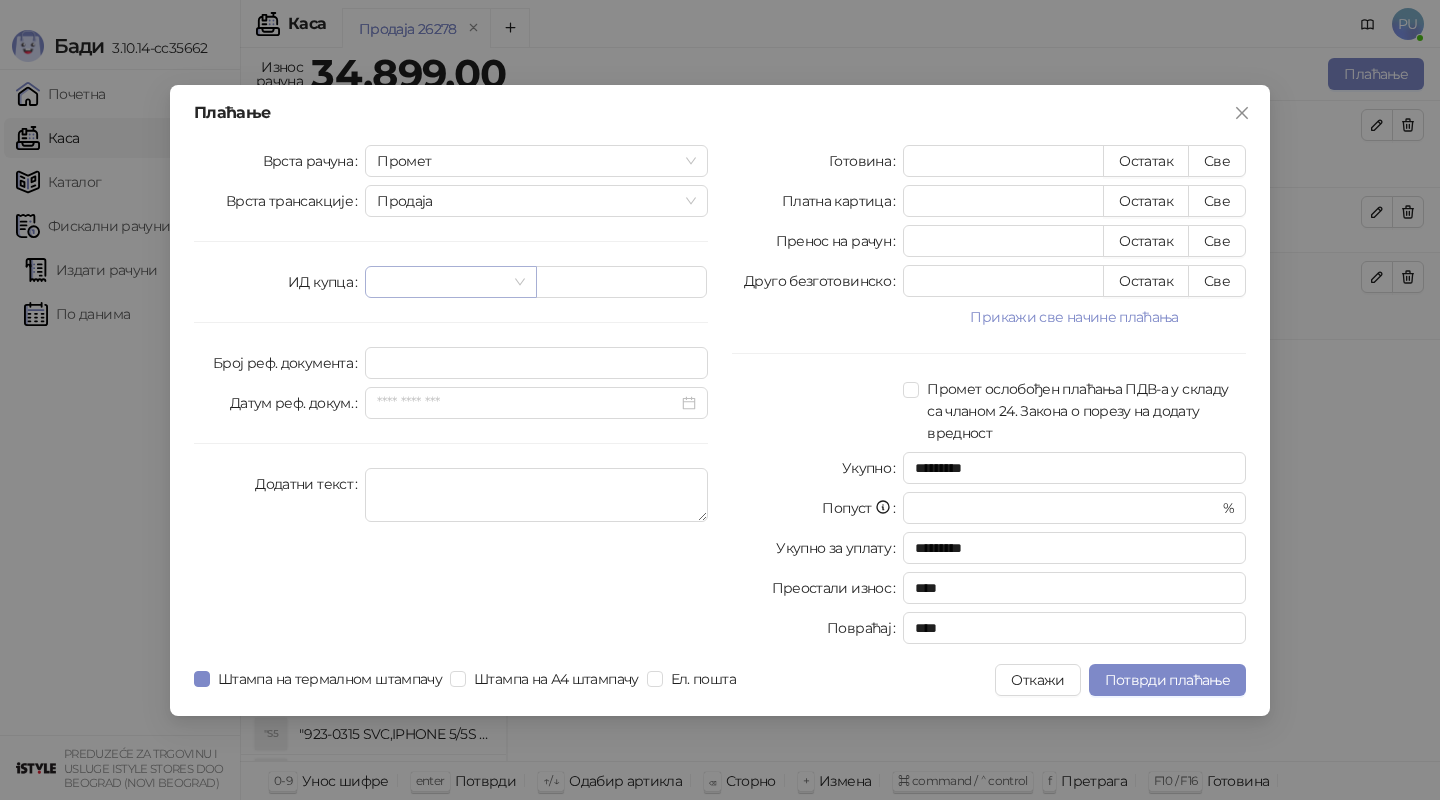 click at bounding box center [450, 282] 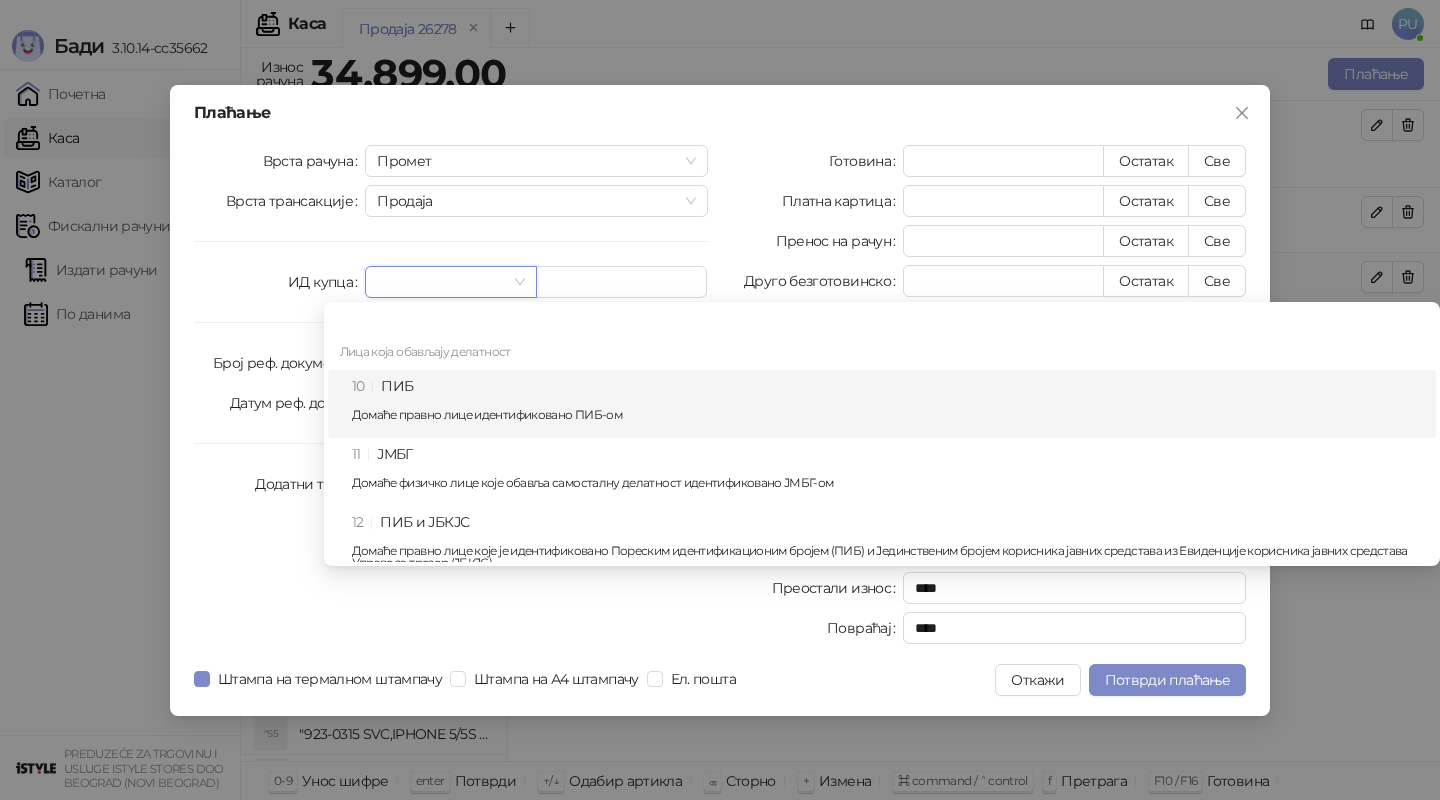 click on "10 ПИБ Домаће правно лице идентификовано ПИБ-ом" at bounding box center (888, 404) 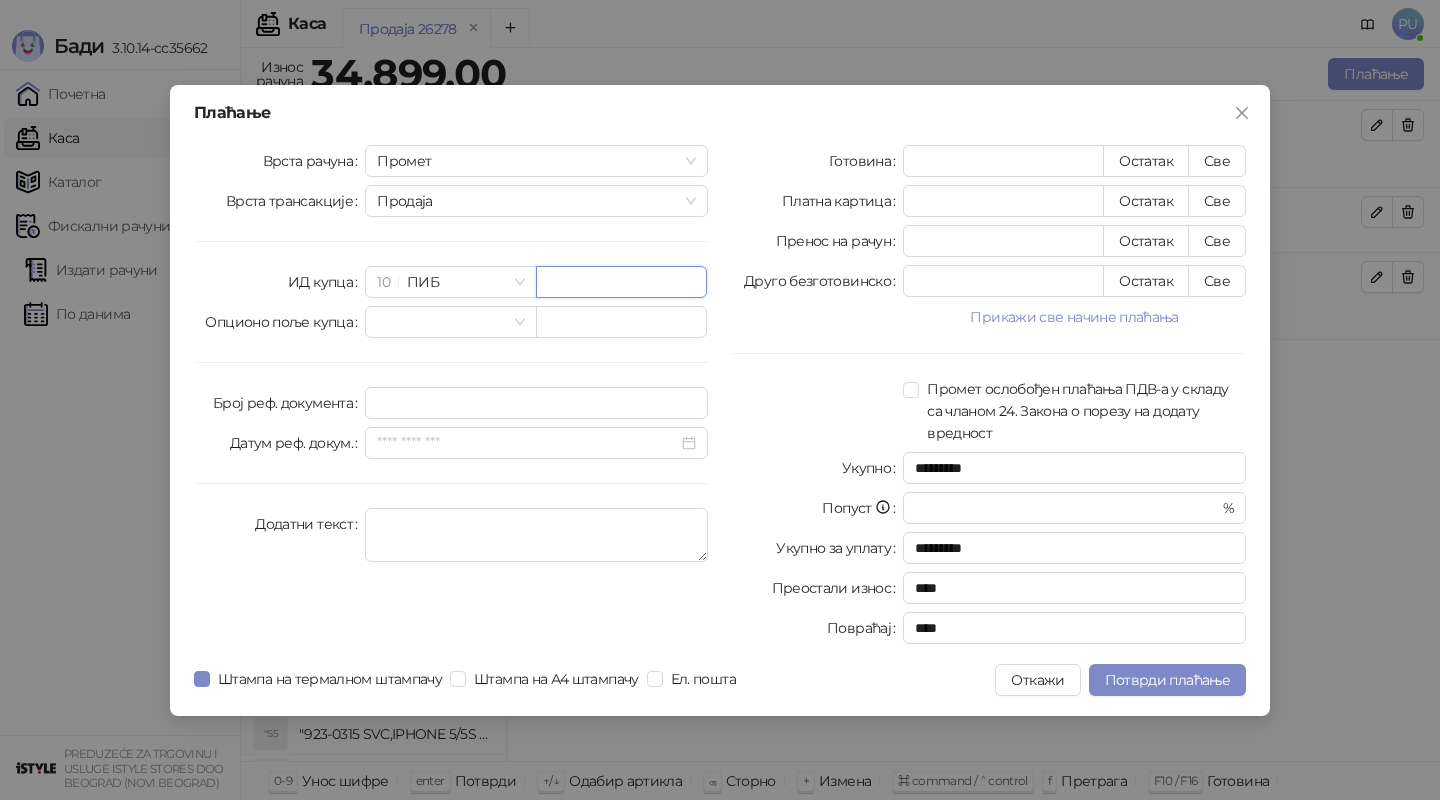 paste on "*********" 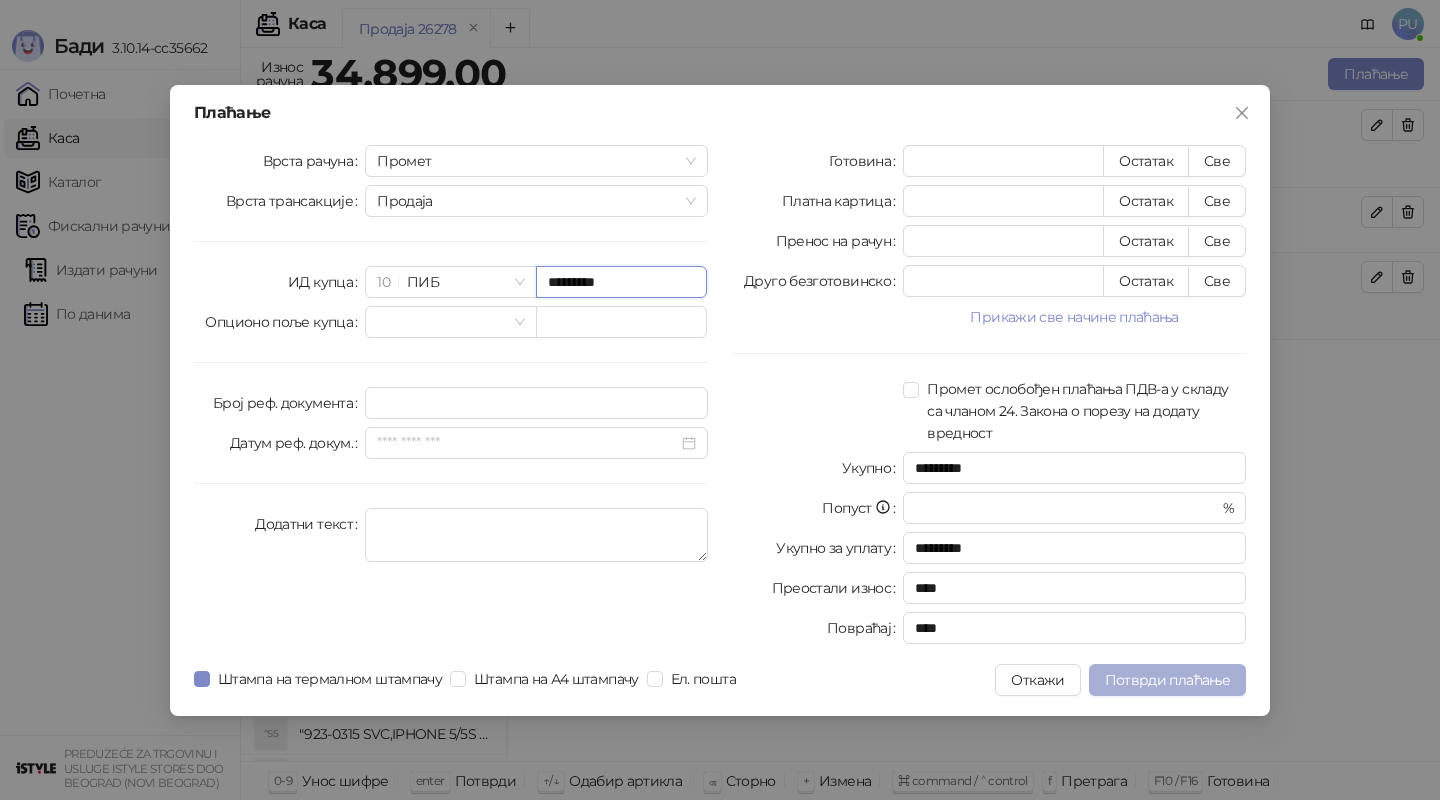 type on "*********" 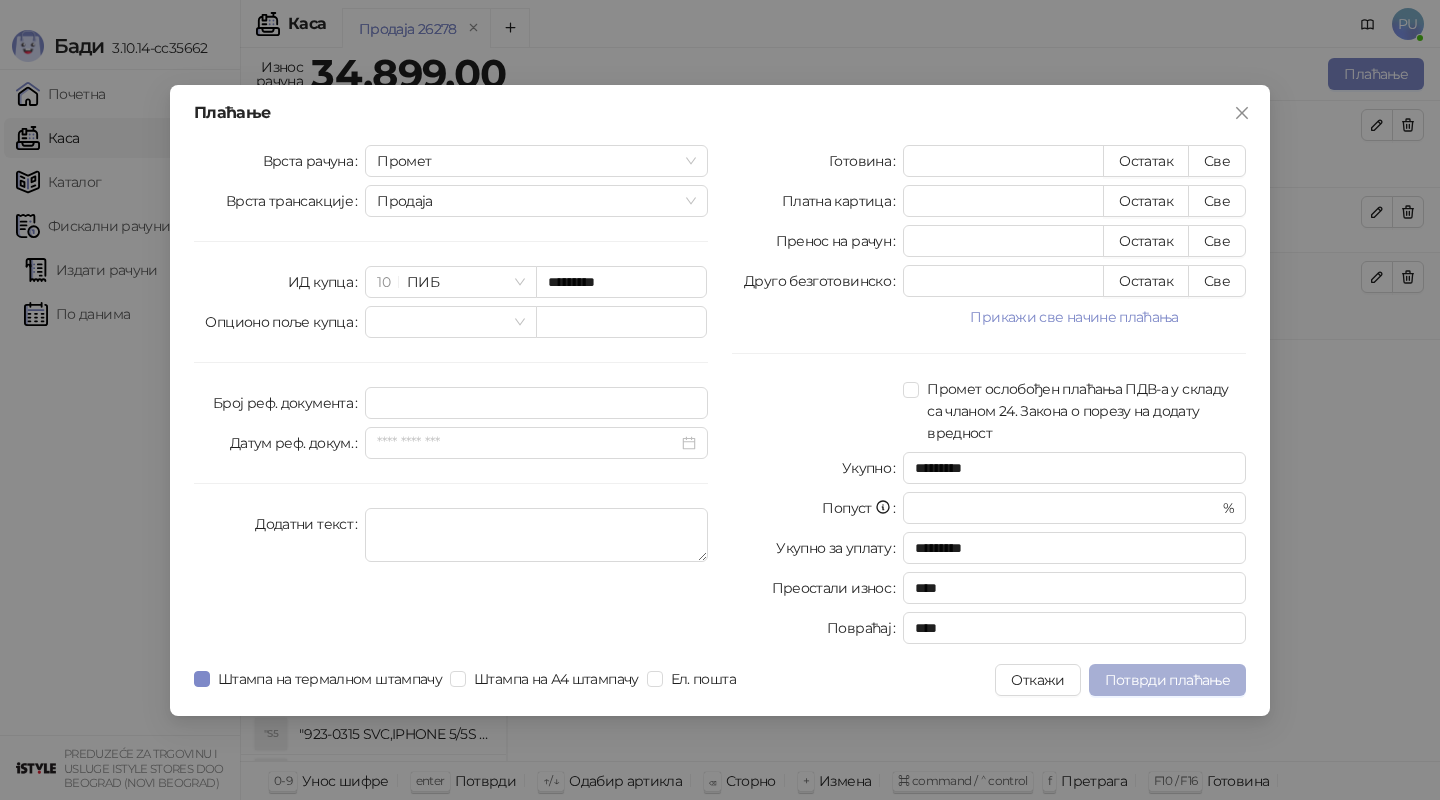click on "Потврди плаћање" at bounding box center (1167, 680) 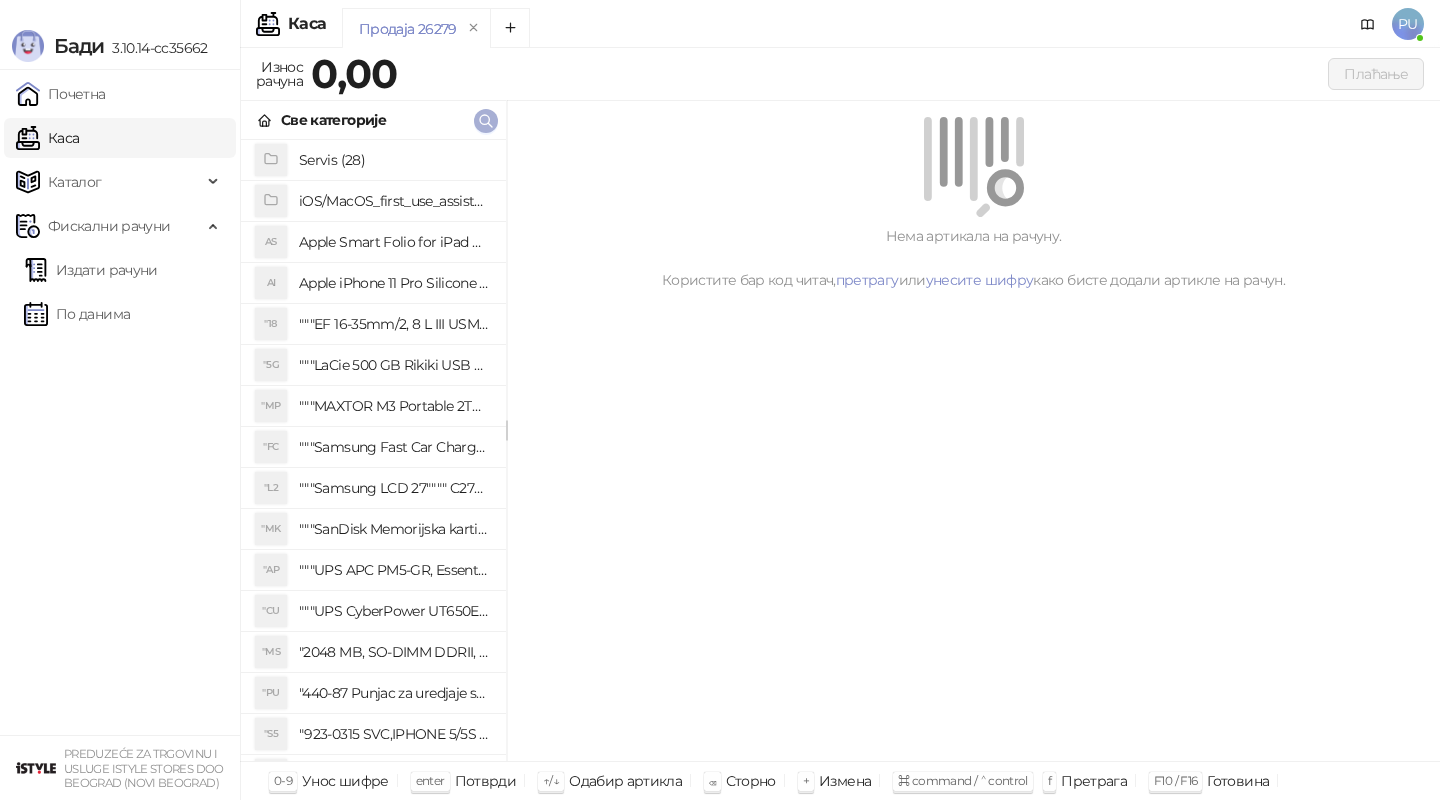 click 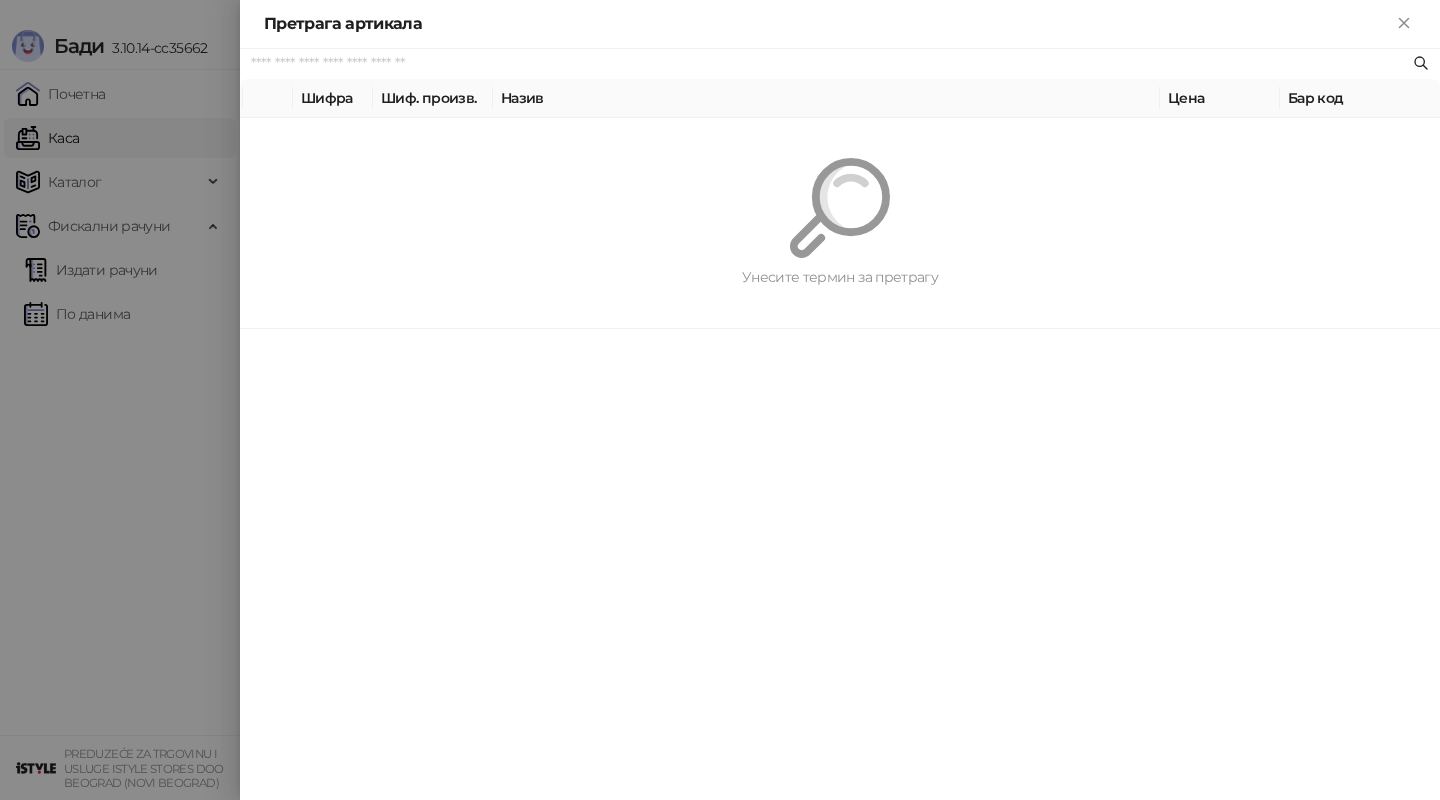 paste on "*********" 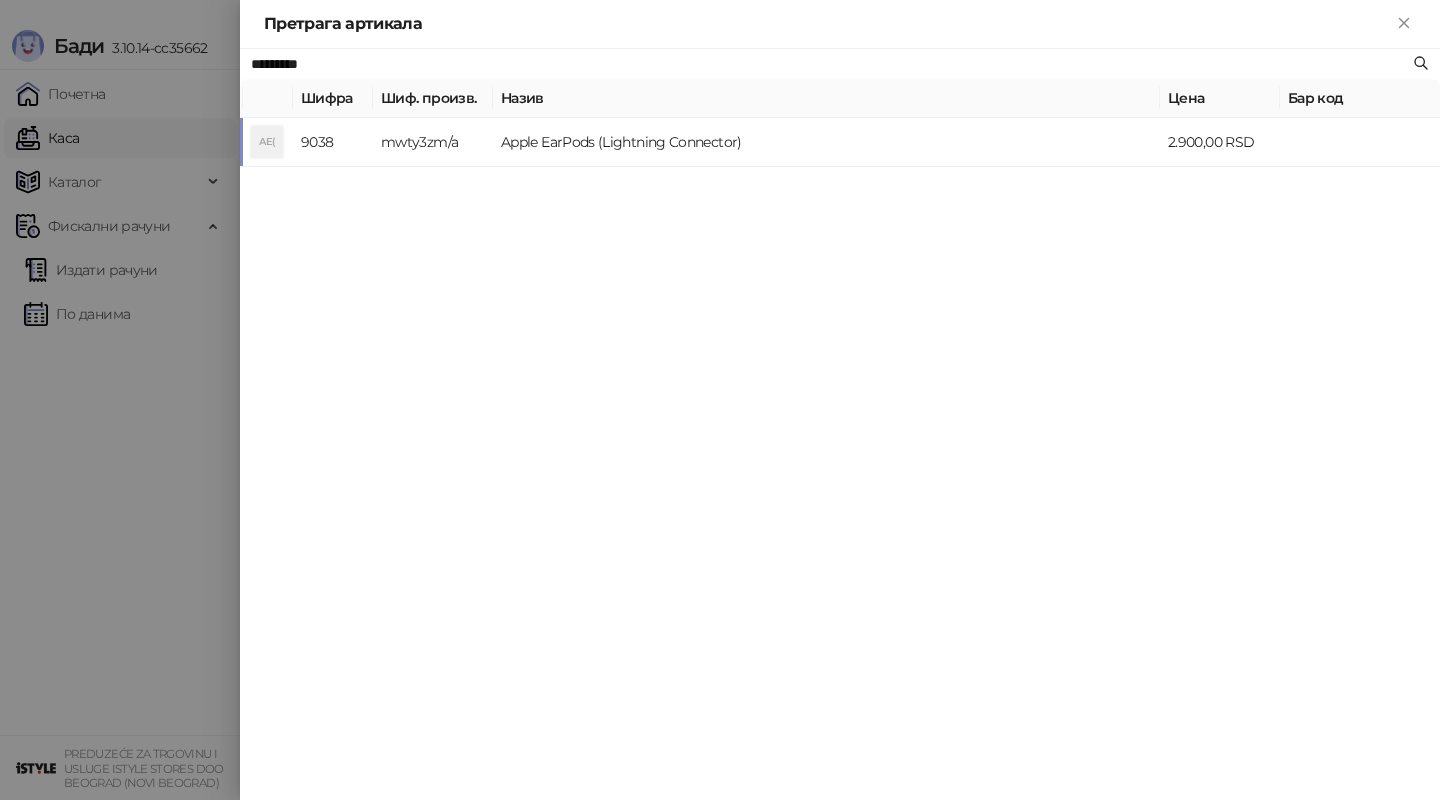 type on "*********" 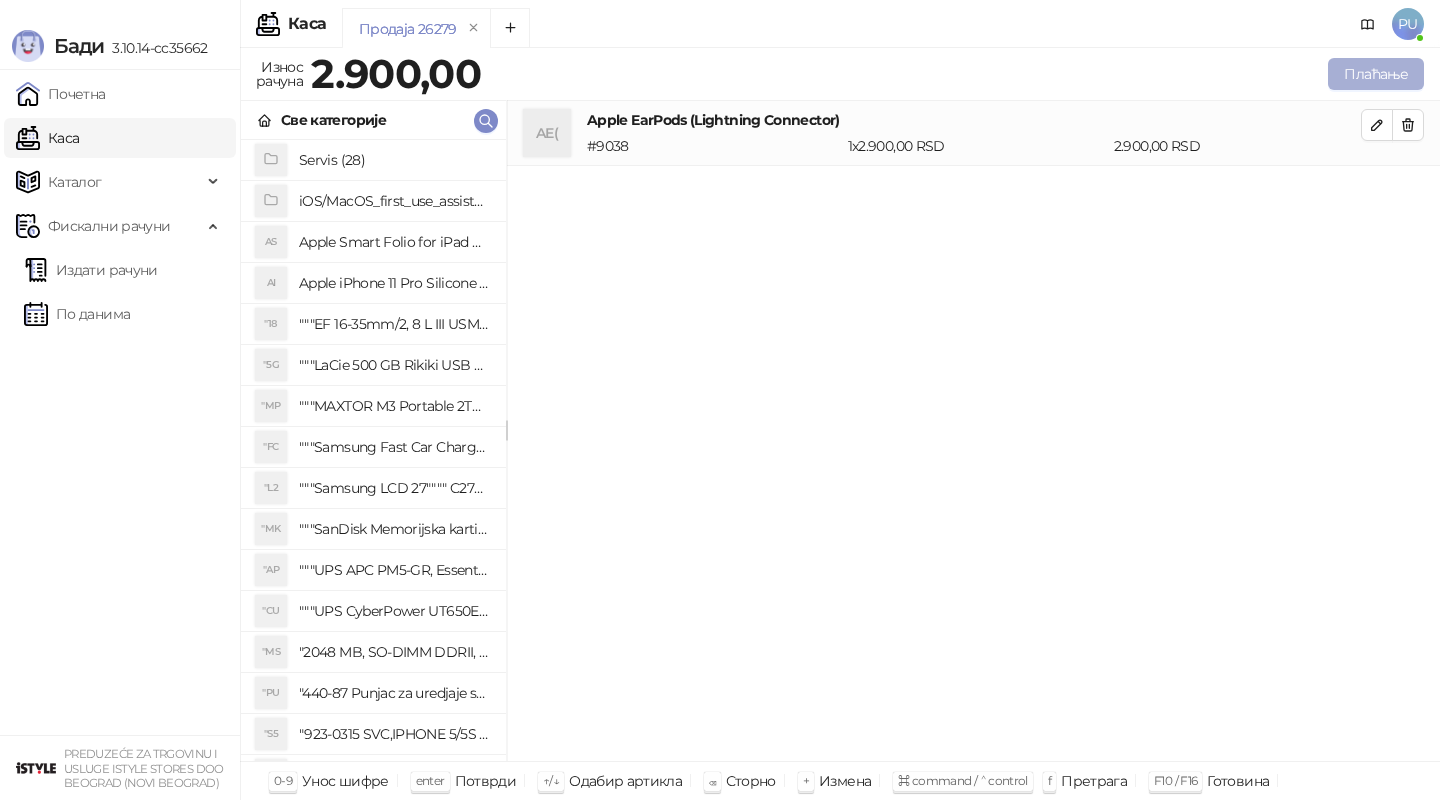click on "Плаћање" at bounding box center (1376, 74) 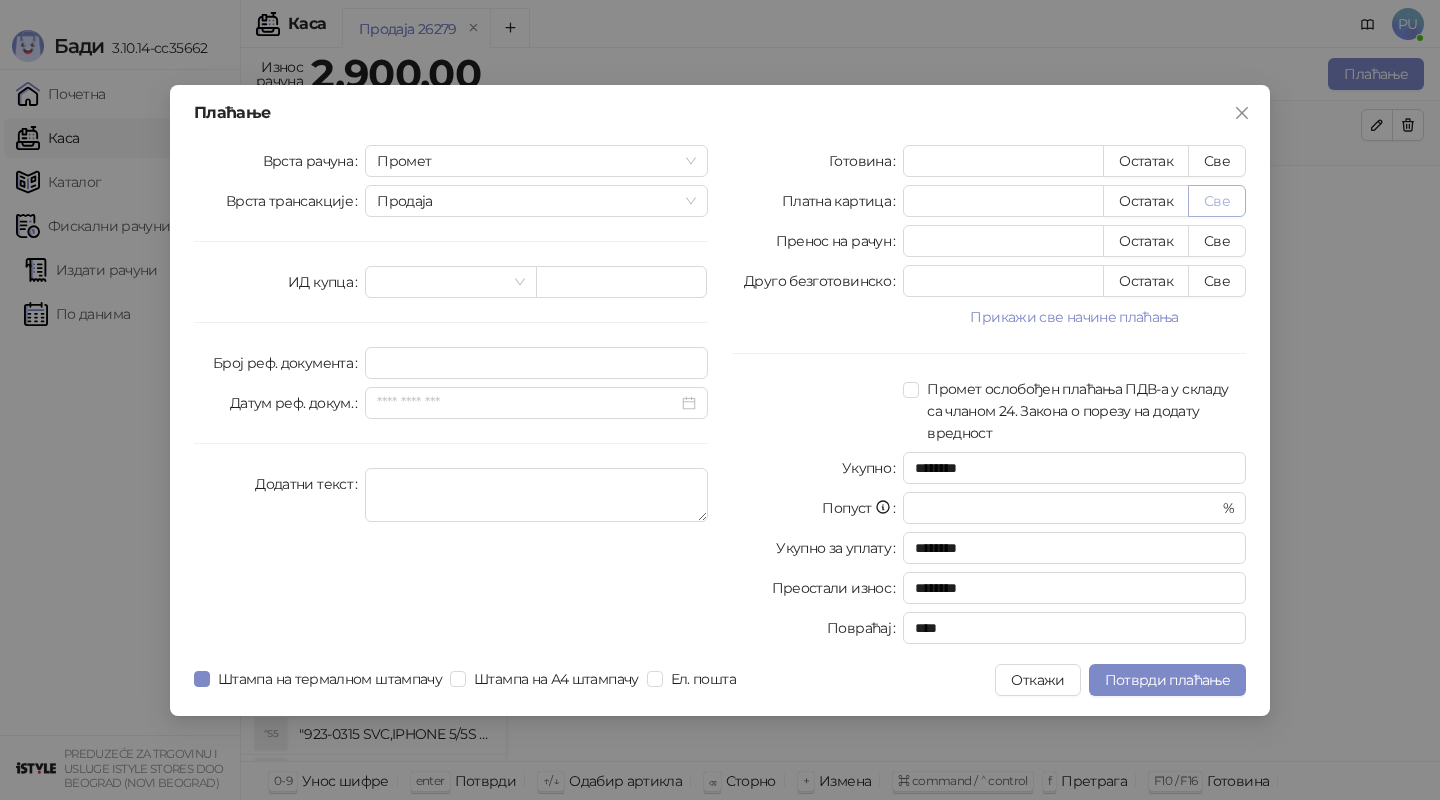 click on "Све" at bounding box center [1217, 201] 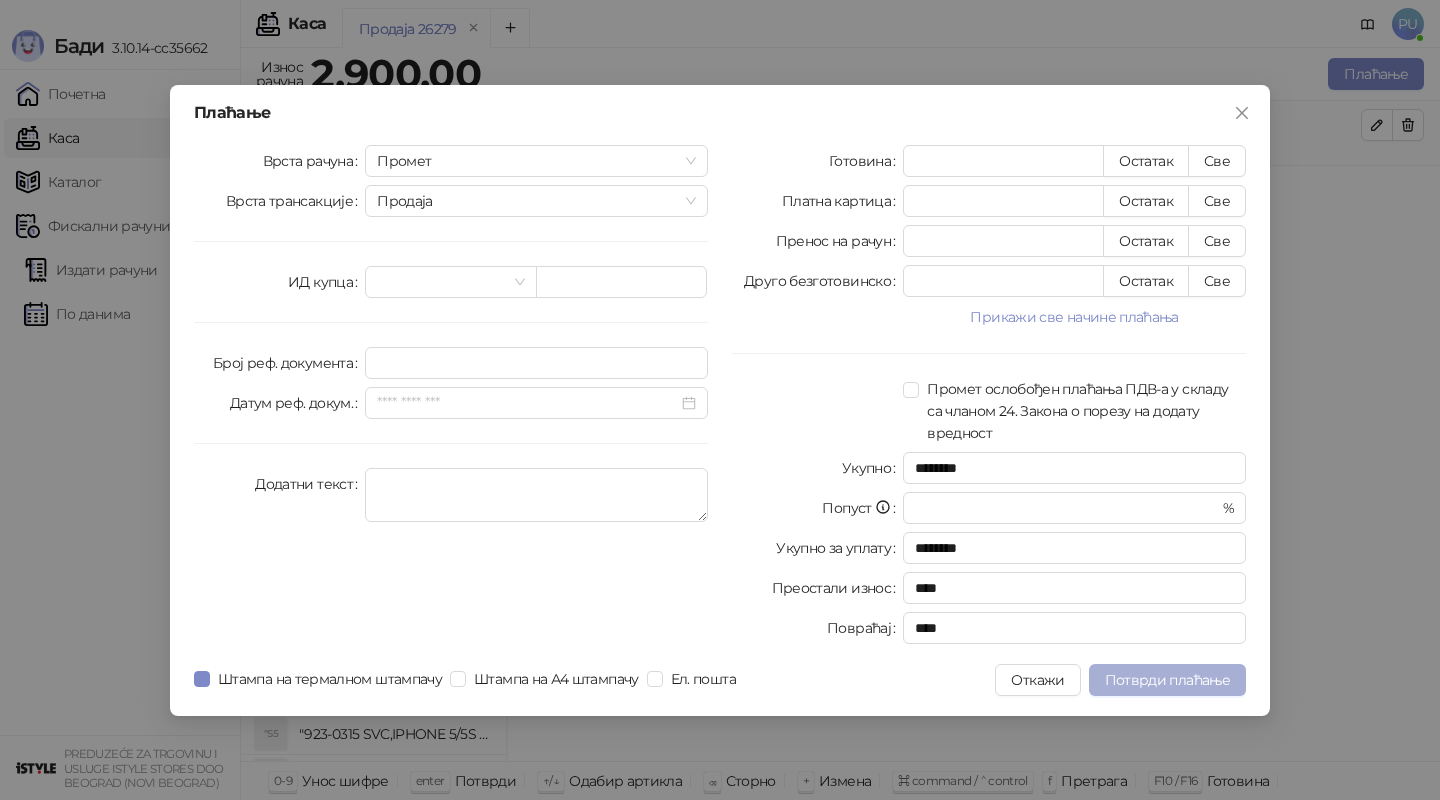 click on "Потврди плаћање" at bounding box center [1167, 680] 